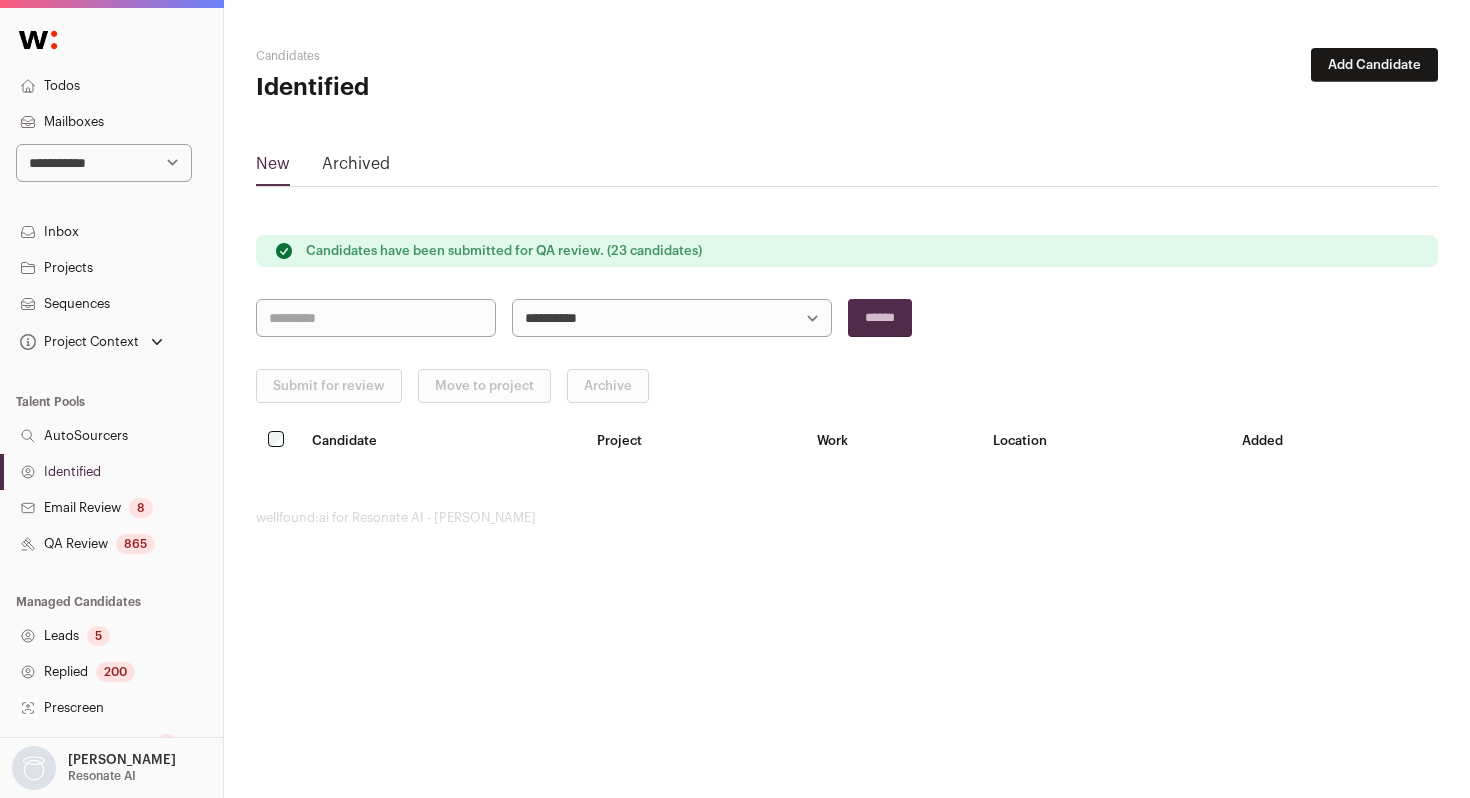 scroll, scrollTop: 0, scrollLeft: 0, axis: both 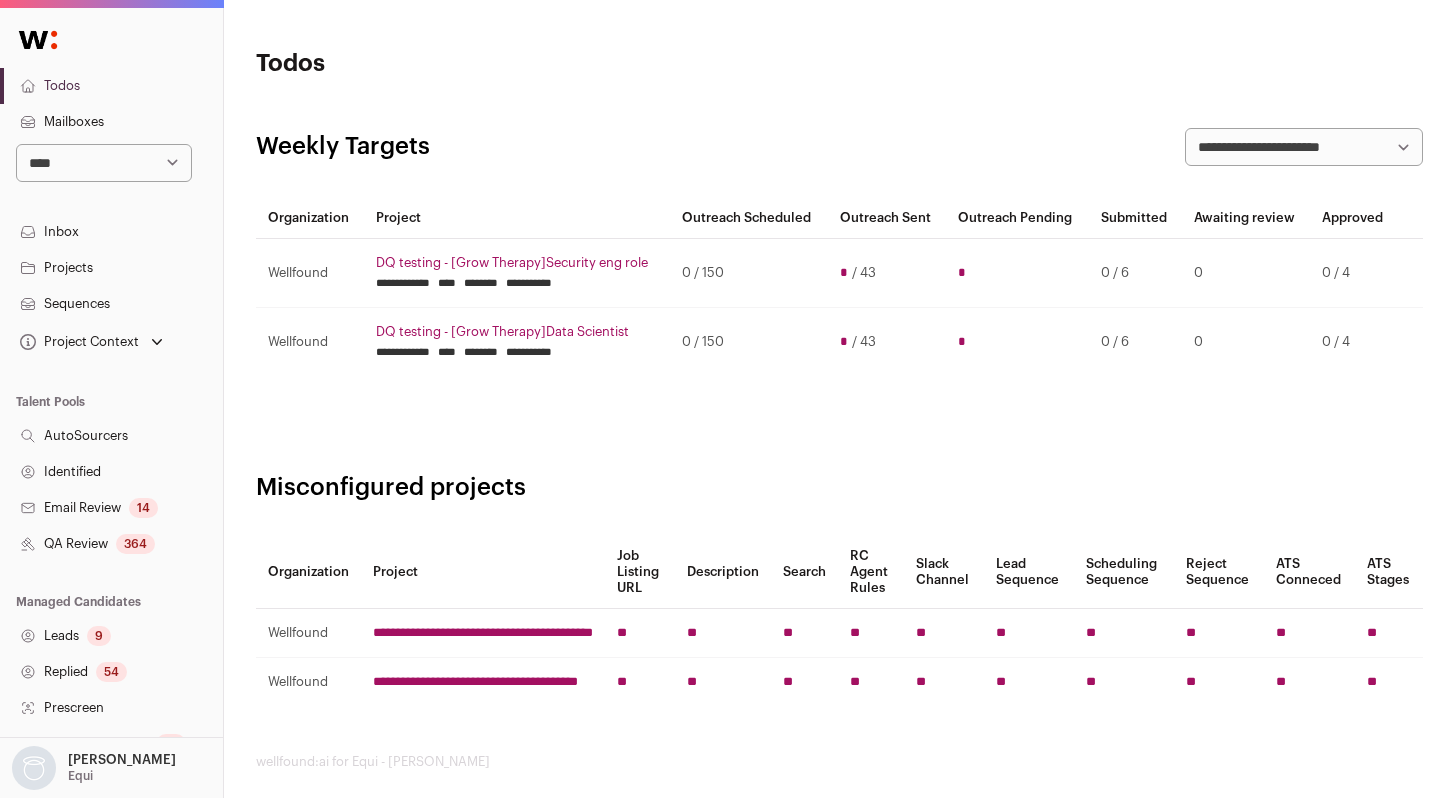 click on "364" at bounding box center (135, 544) 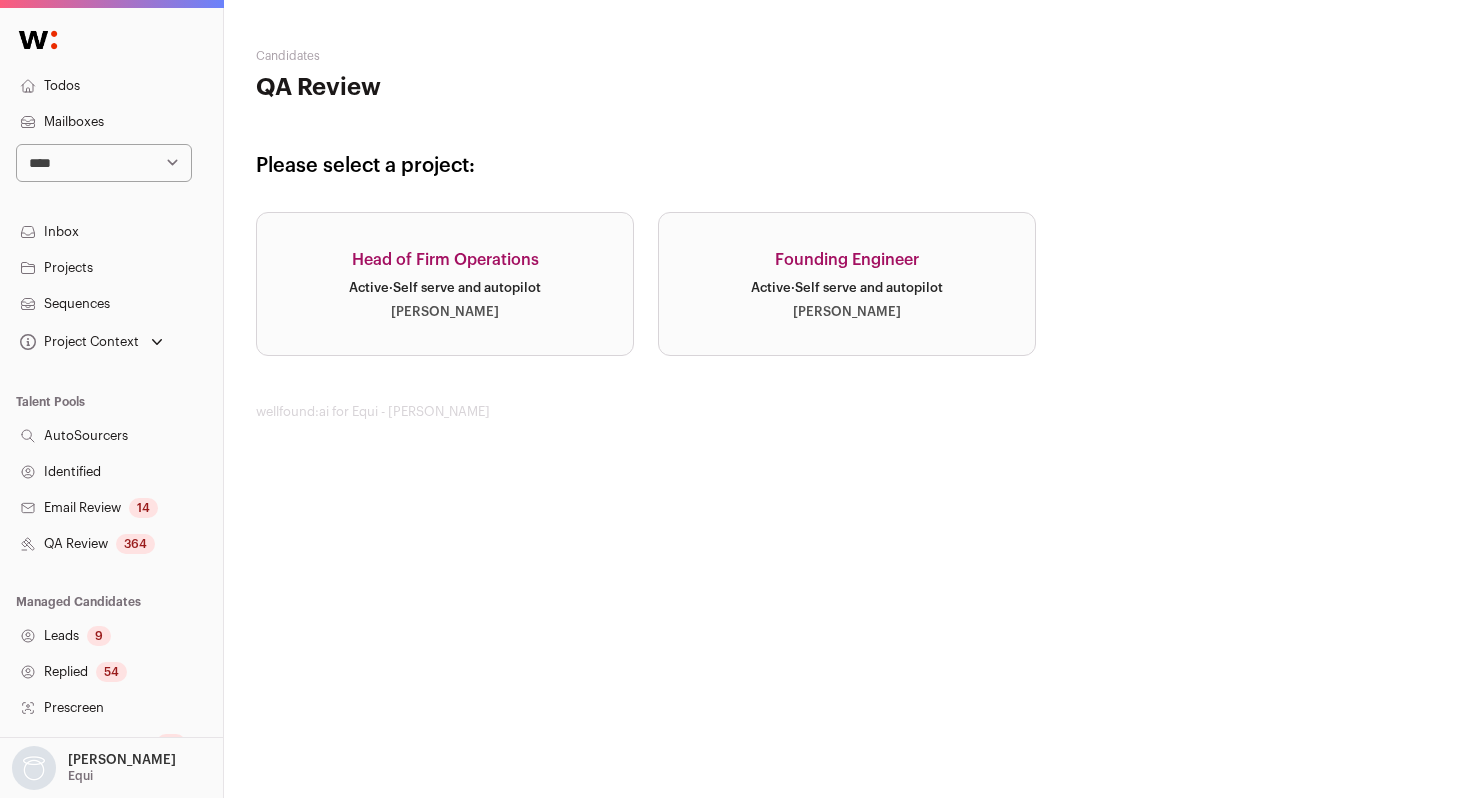 click on "Active
·
Self serve and autopilot" at bounding box center (445, 288) 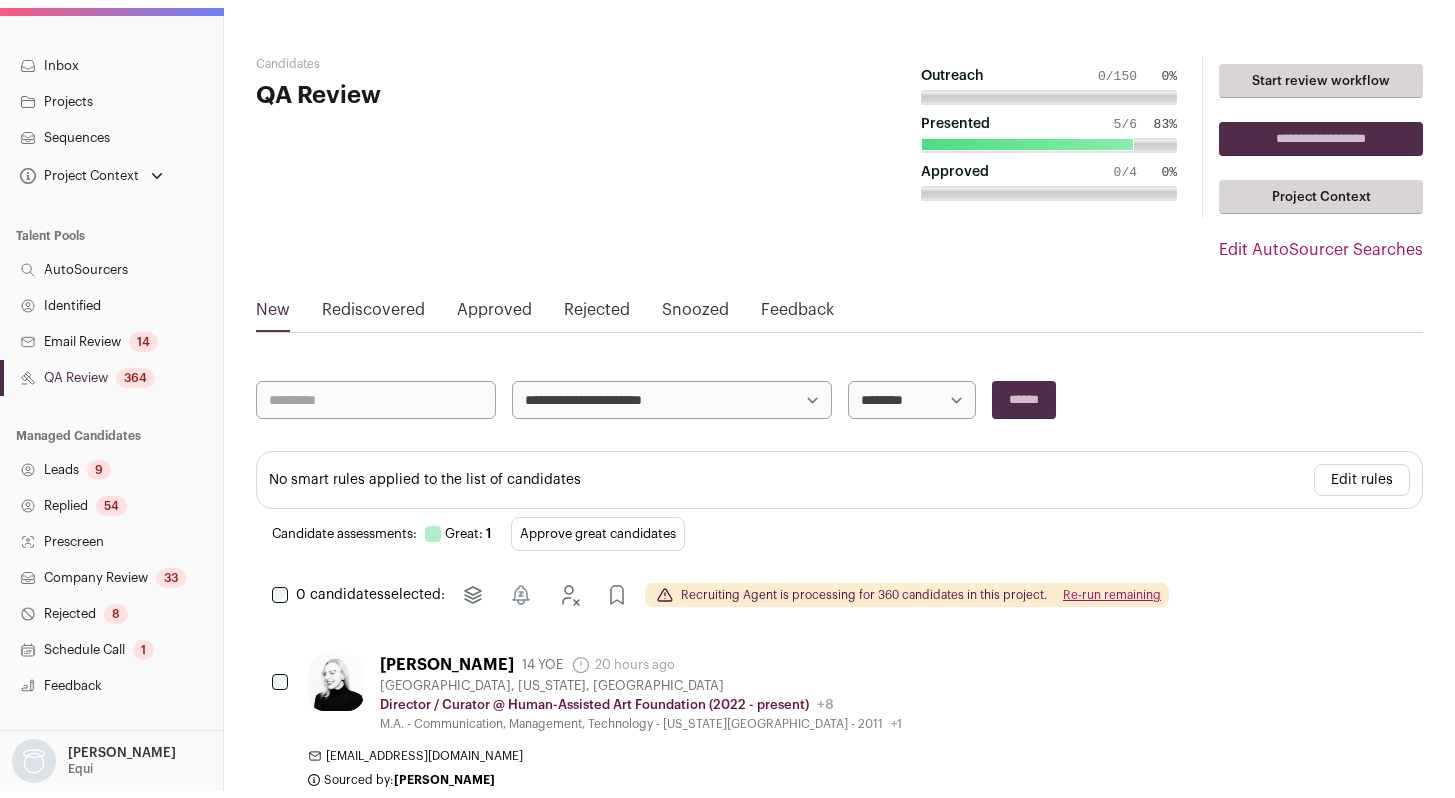 scroll, scrollTop: 186, scrollLeft: 0, axis: vertical 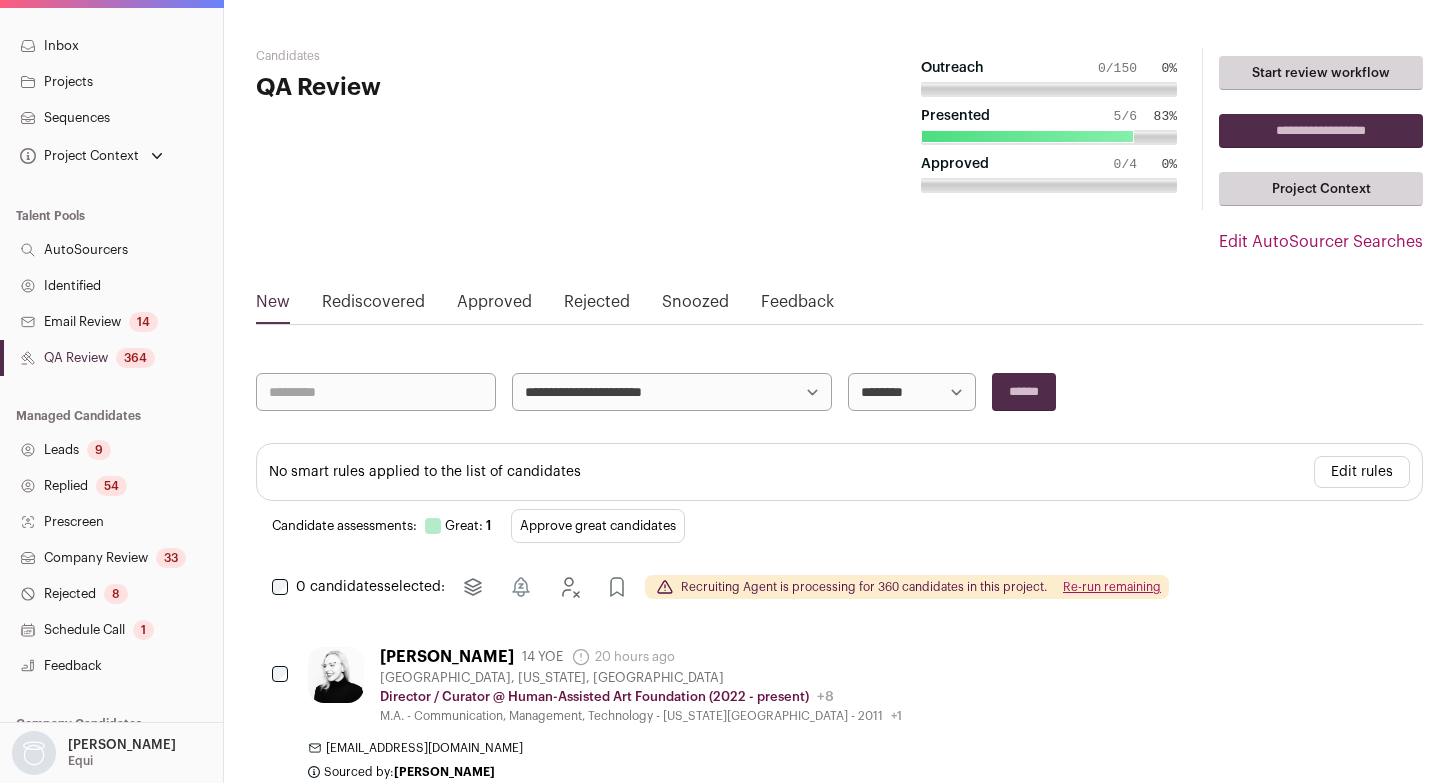 click on "Company Review
33" at bounding box center [111, 558] 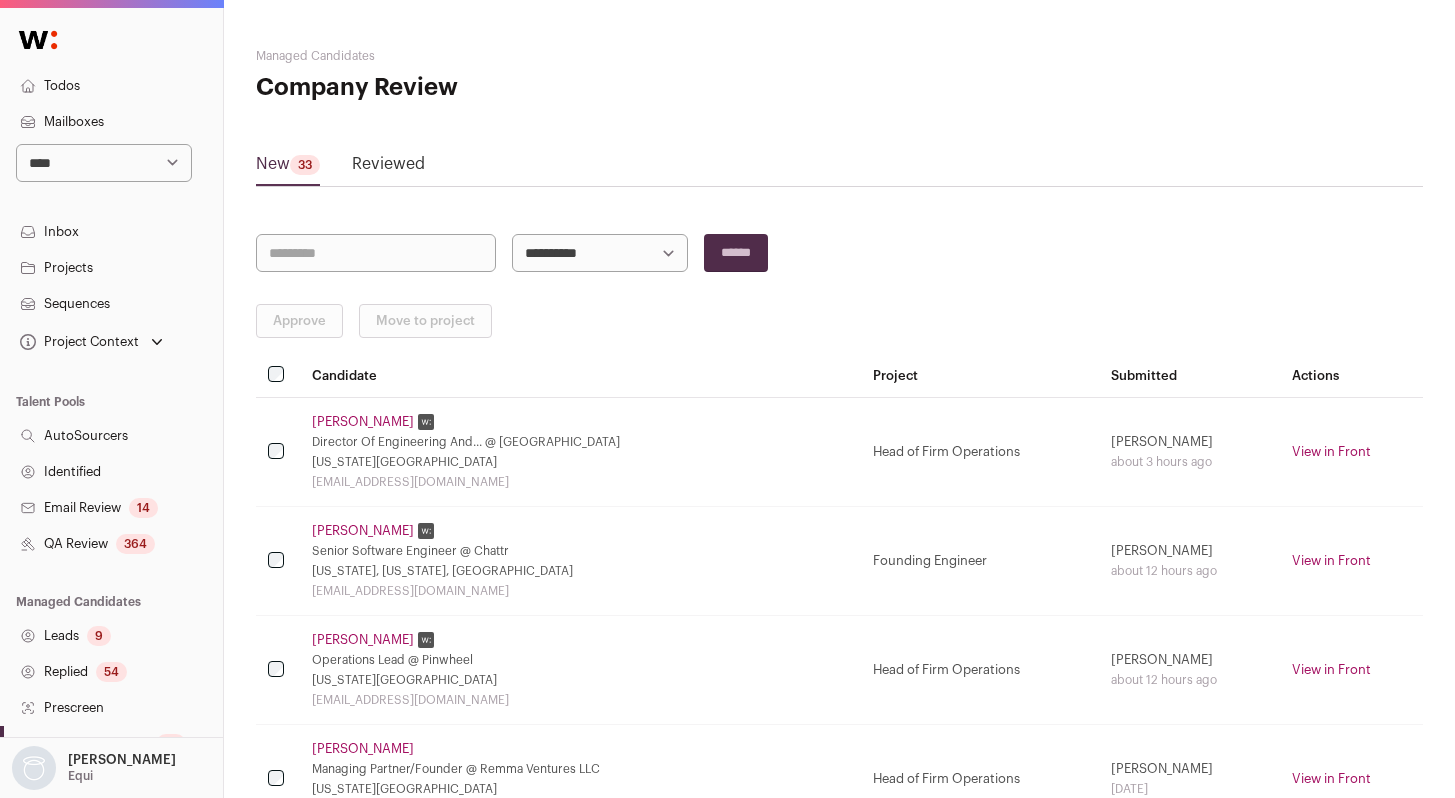 click on "Reviewed" at bounding box center (388, 168) 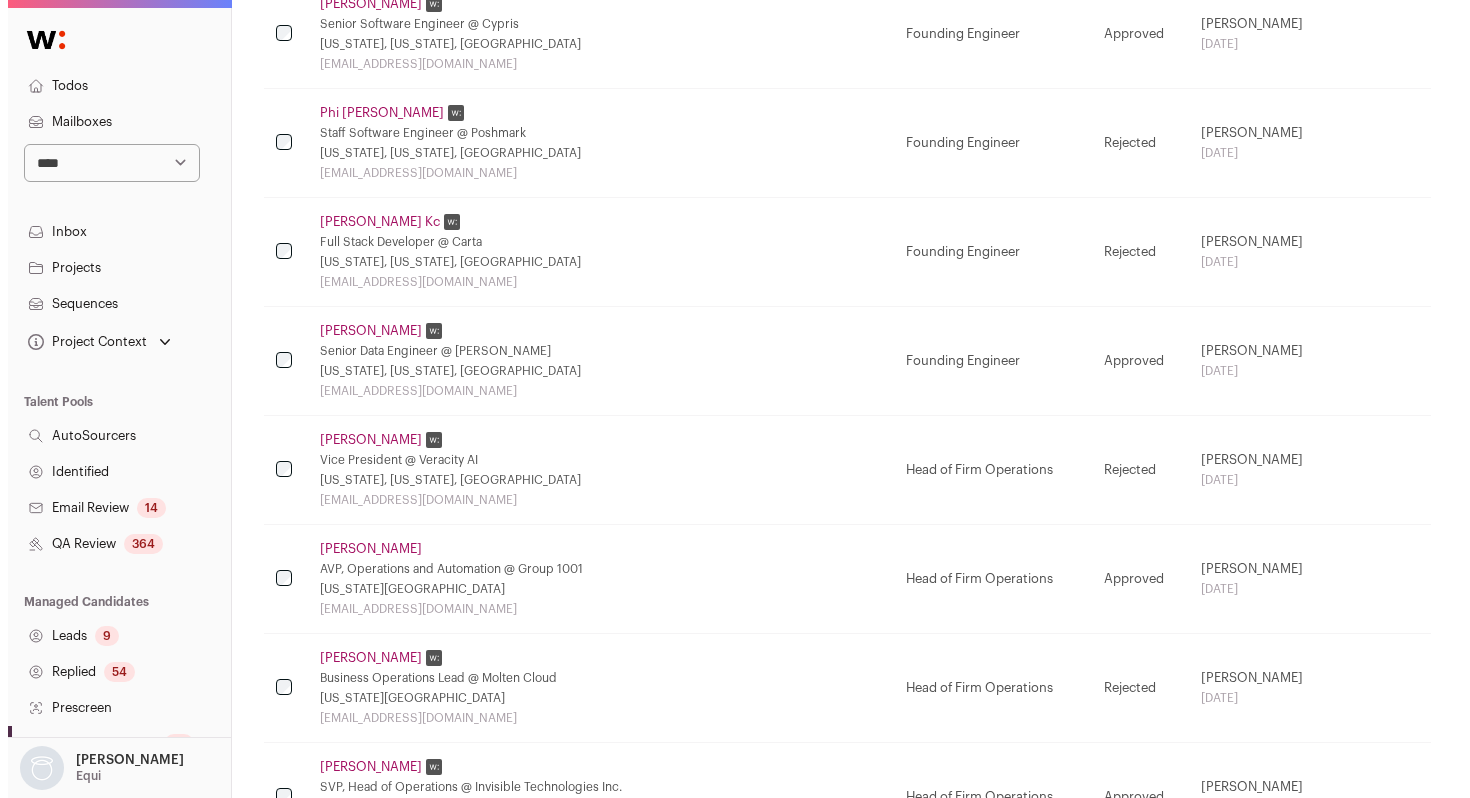 scroll, scrollTop: 655, scrollLeft: 0, axis: vertical 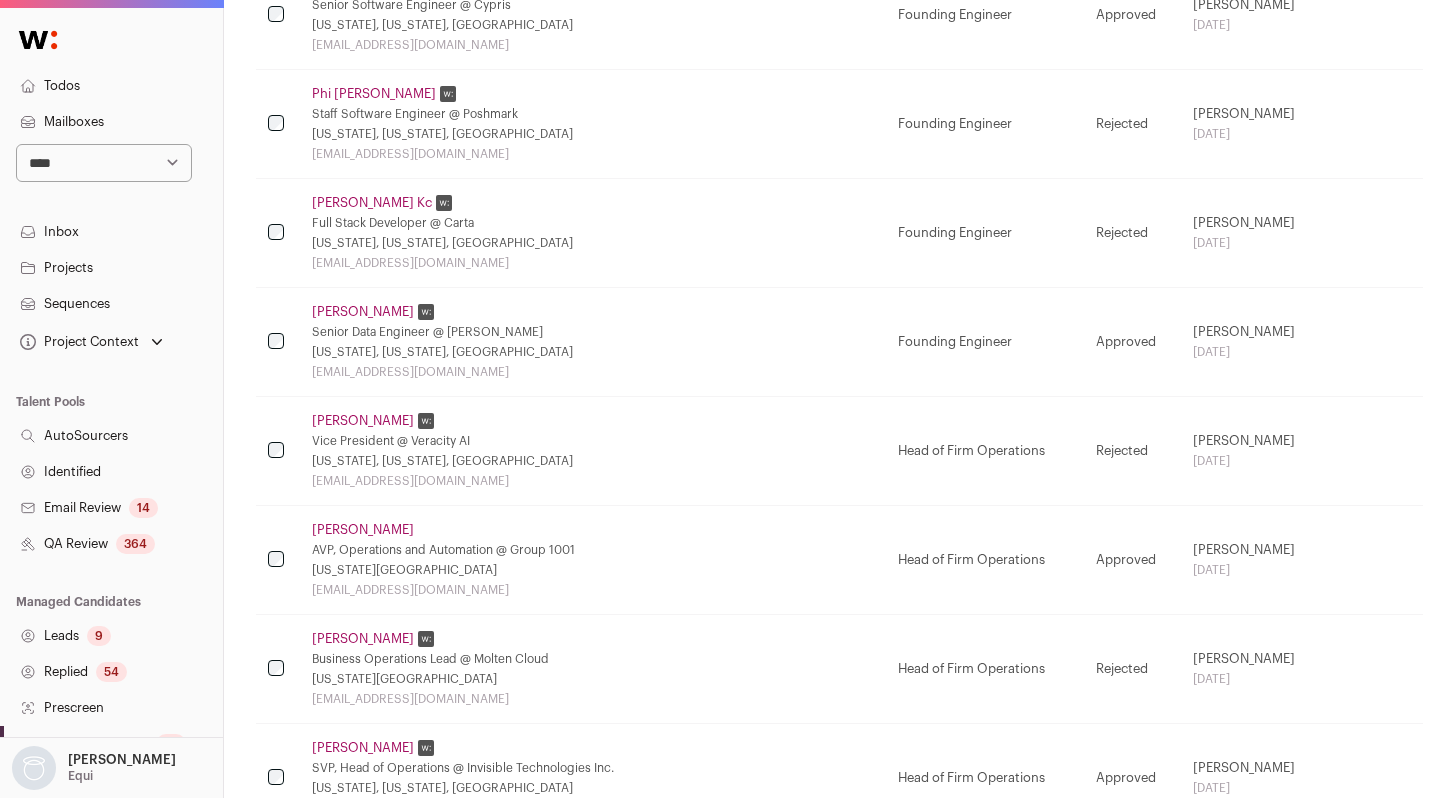 click on "[PERSON_NAME]" at bounding box center [363, 530] 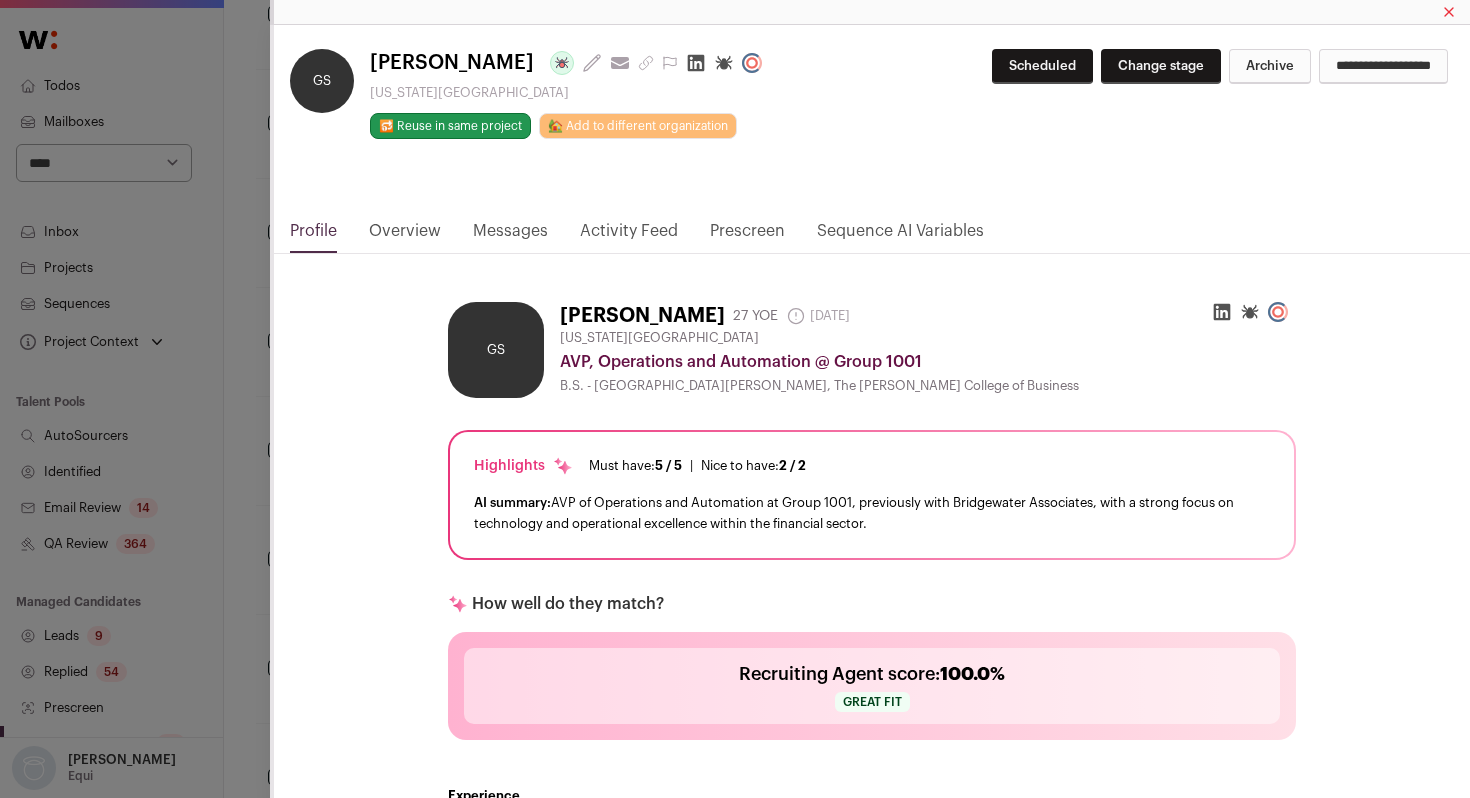 click on "Activity Feed" at bounding box center (629, 236) 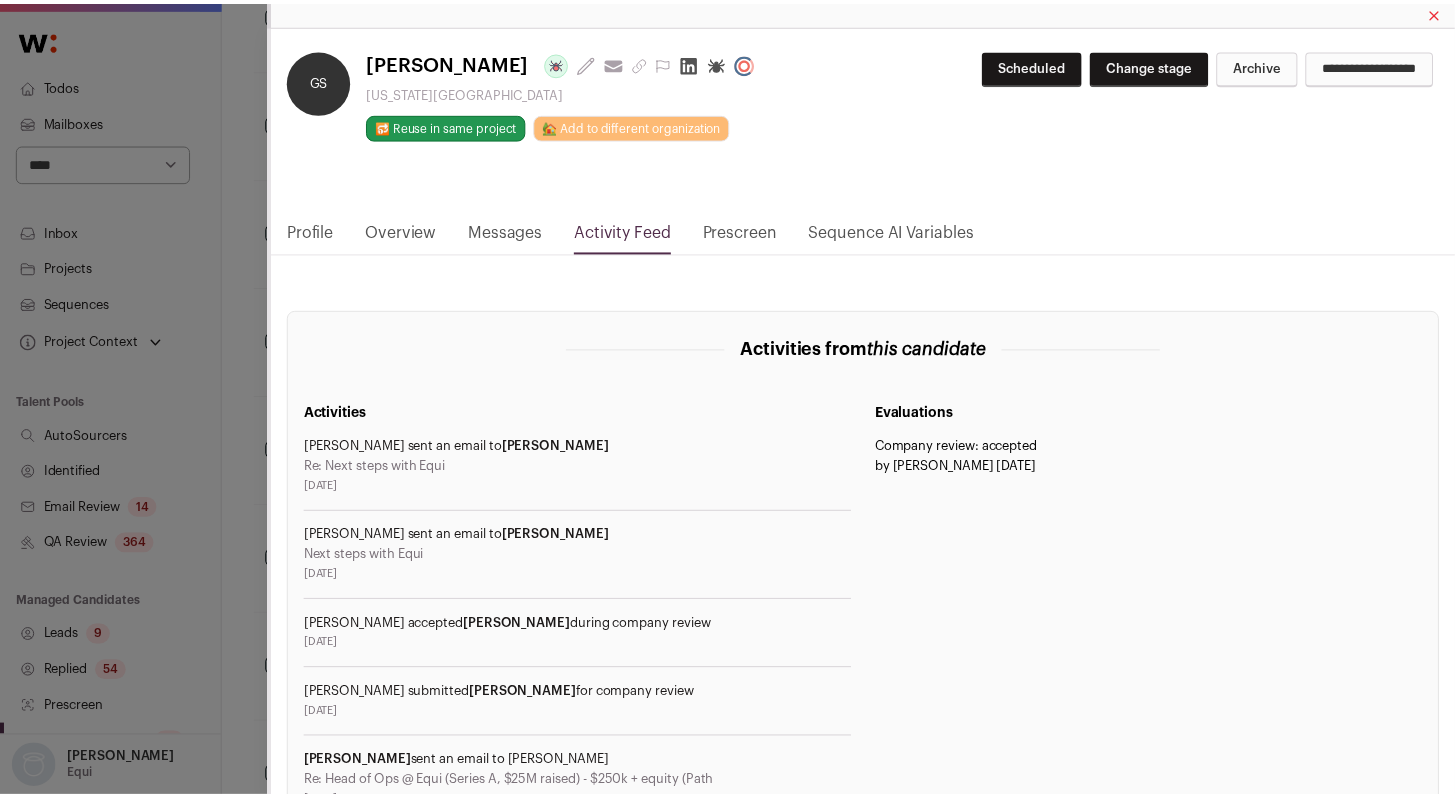 scroll, scrollTop: 511, scrollLeft: 0, axis: vertical 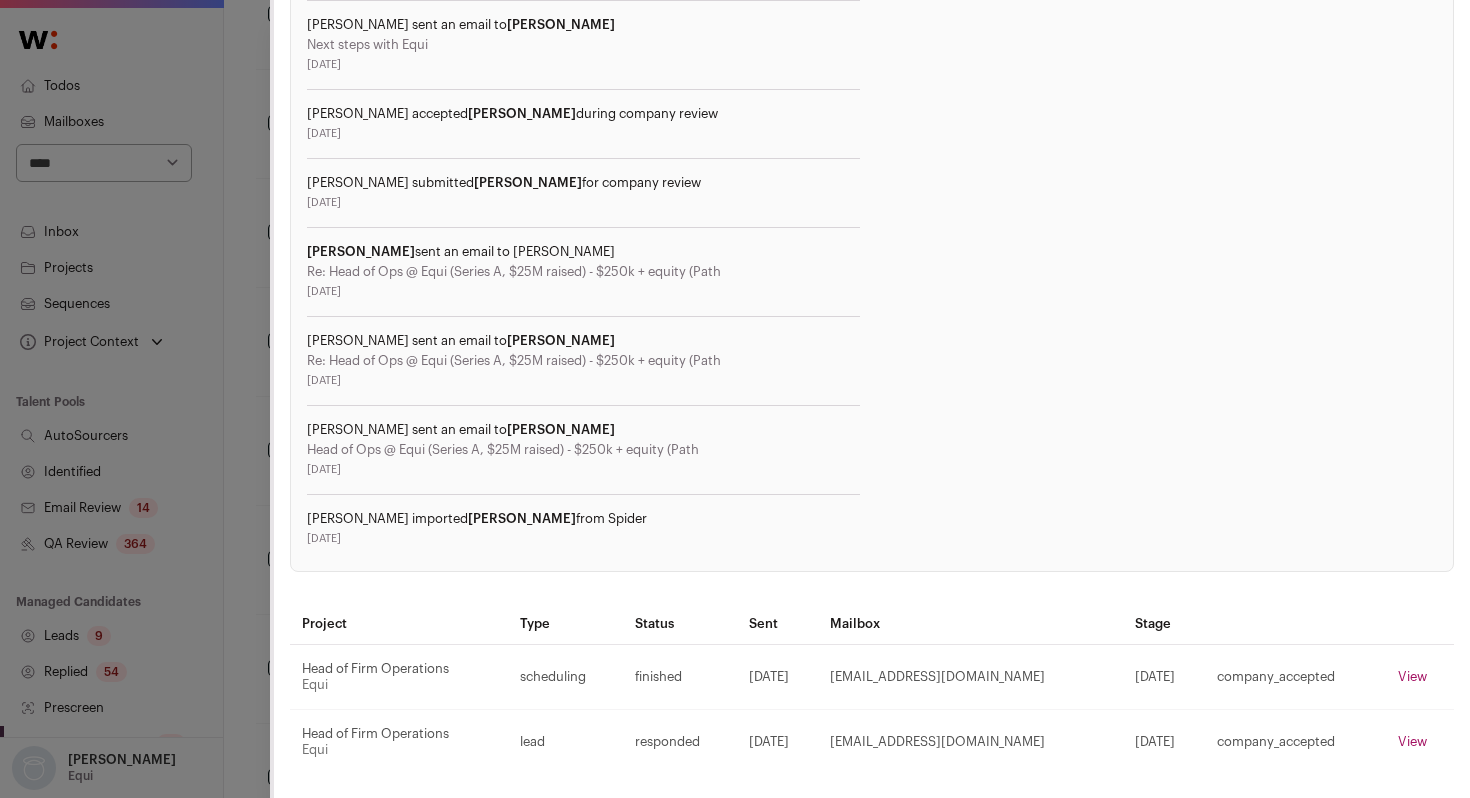 click on "GS
[PERSON_NAME]
Last update:  [DATE]
View most recent conversation in Front
[US_STATE][GEOGRAPHIC_DATA]
🔂 Reuse in same project
🏡 Add to different organization" at bounding box center [735, 399] 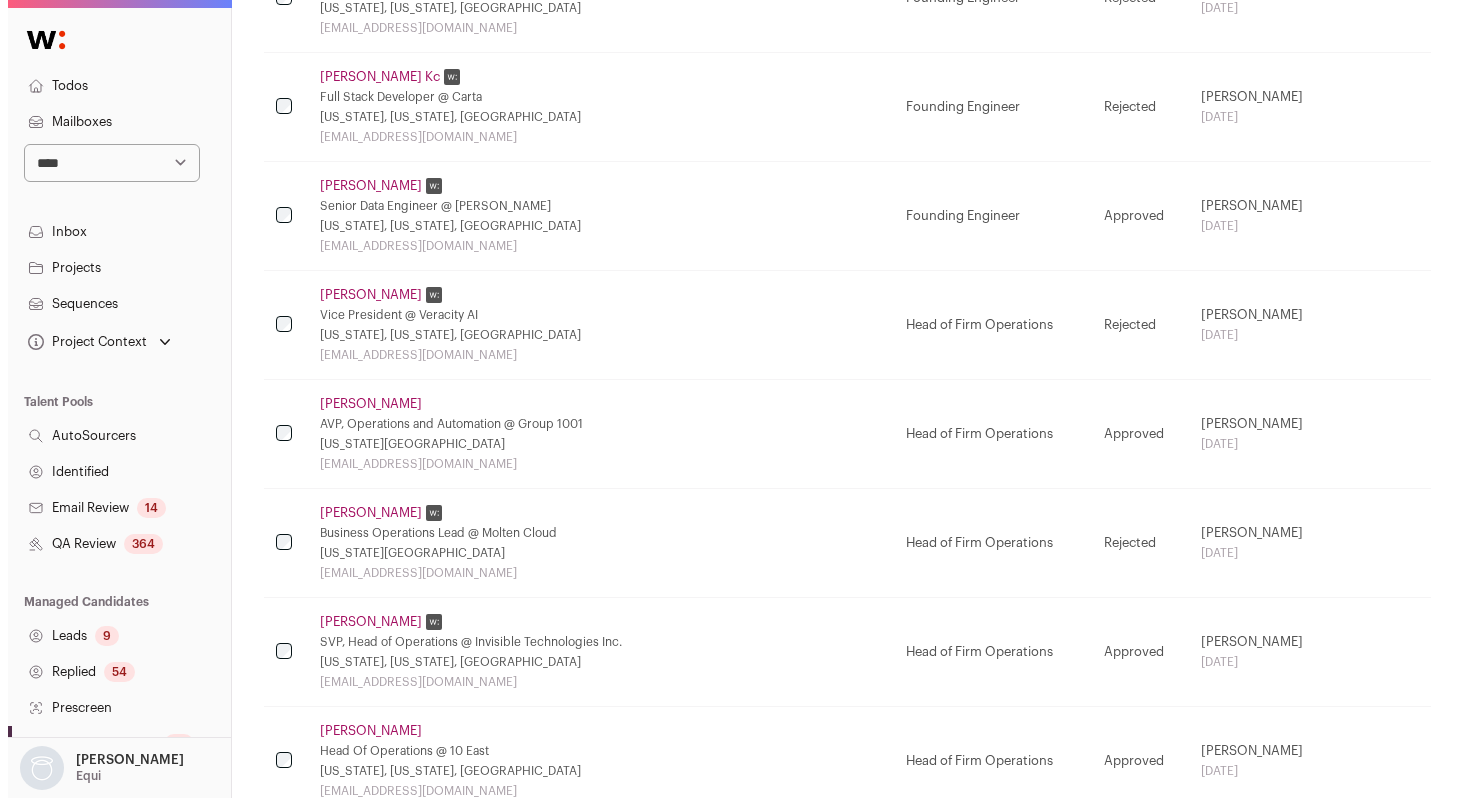scroll, scrollTop: 841, scrollLeft: 0, axis: vertical 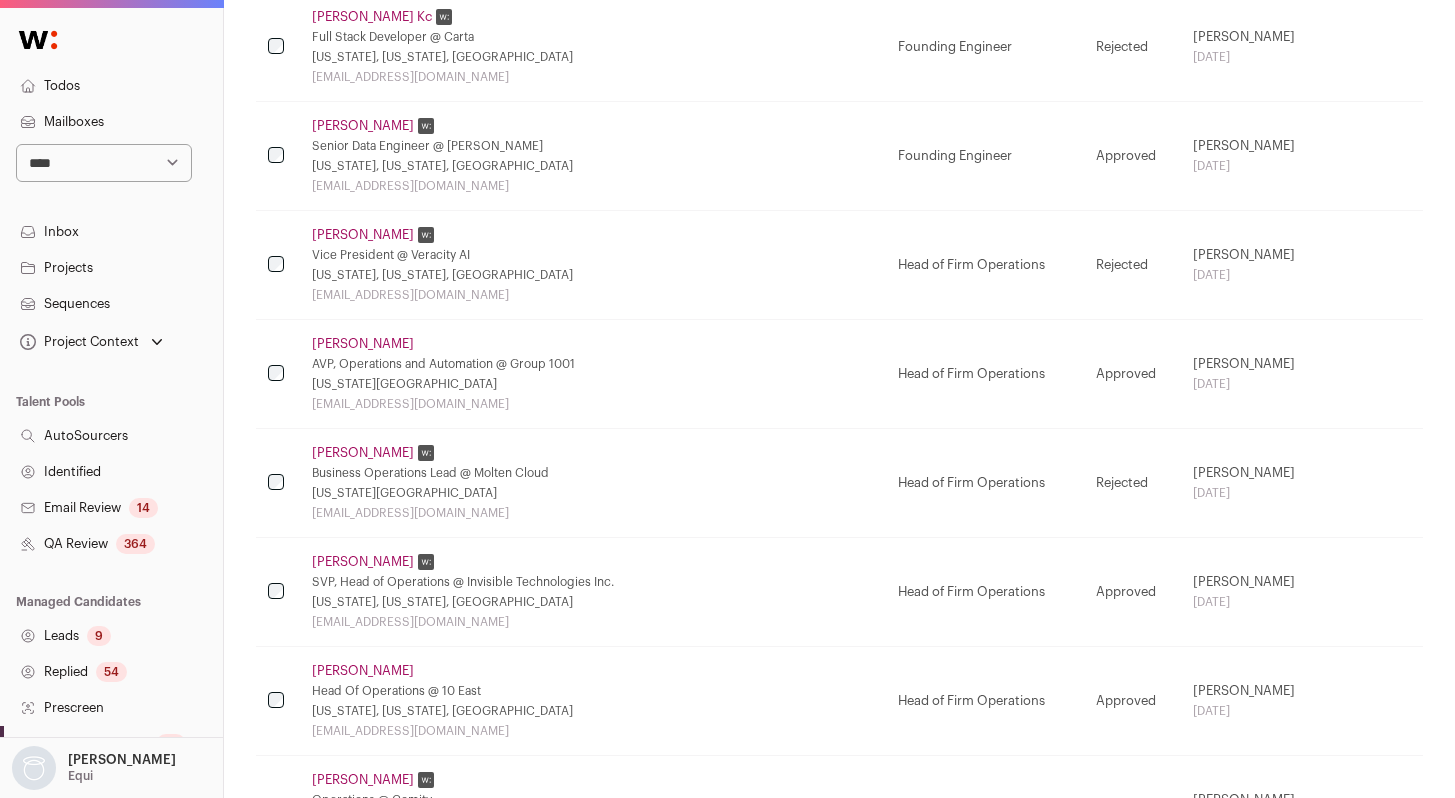 click on "[PERSON_NAME]" at bounding box center (363, 562) 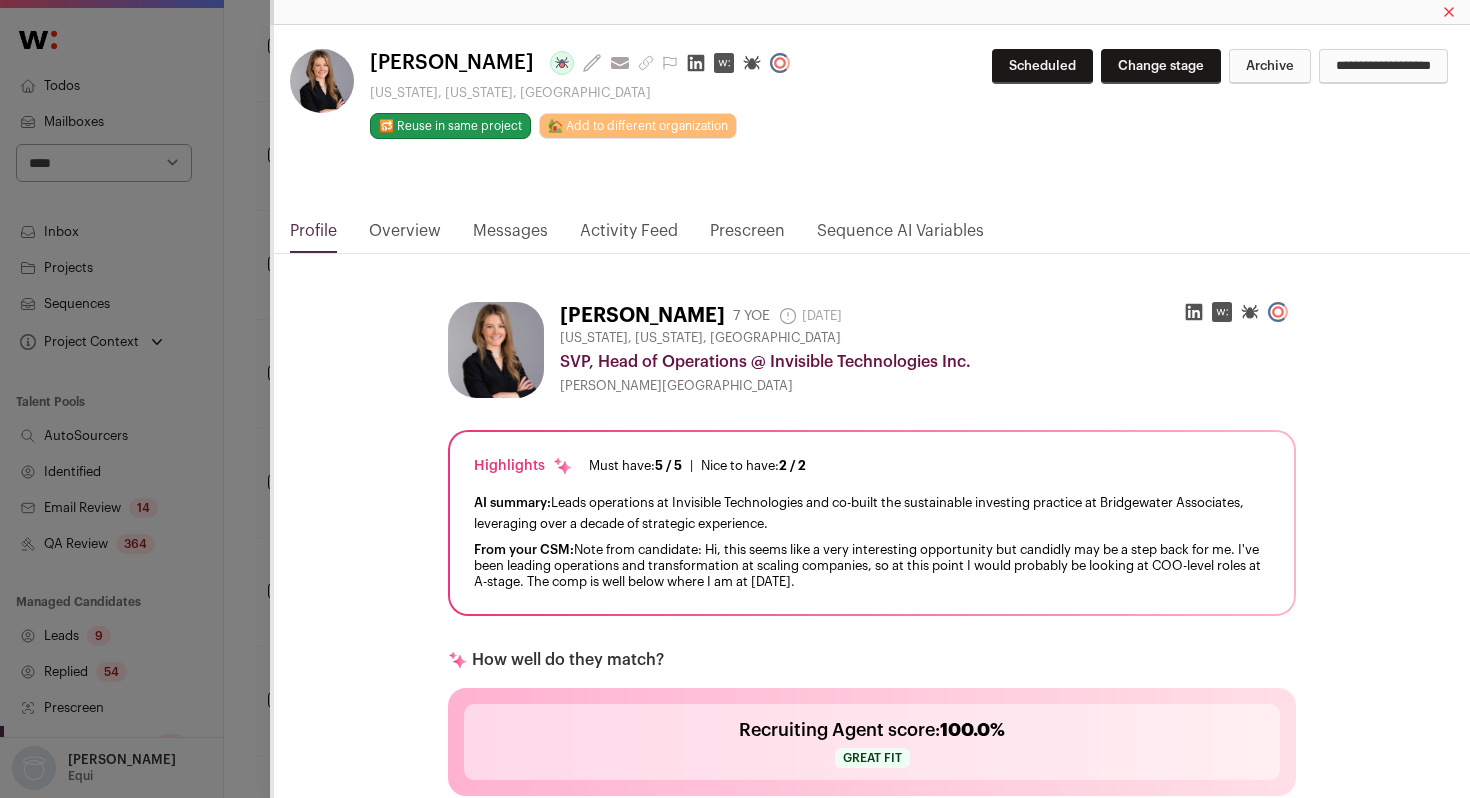 click on "Activity Feed" at bounding box center (629, 236) 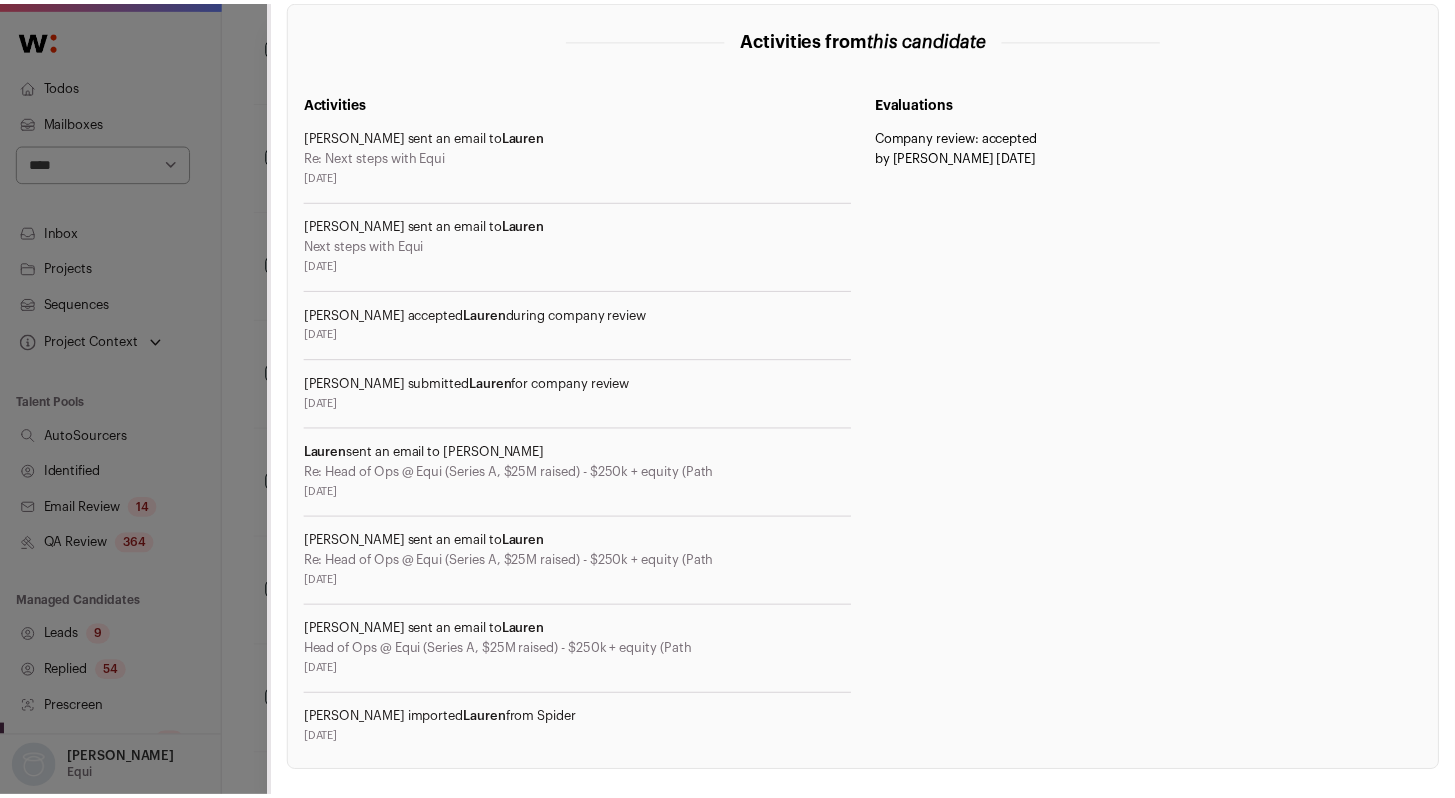 scroll, scrollTop: 511, scrollLeft: 0, axis: vertical 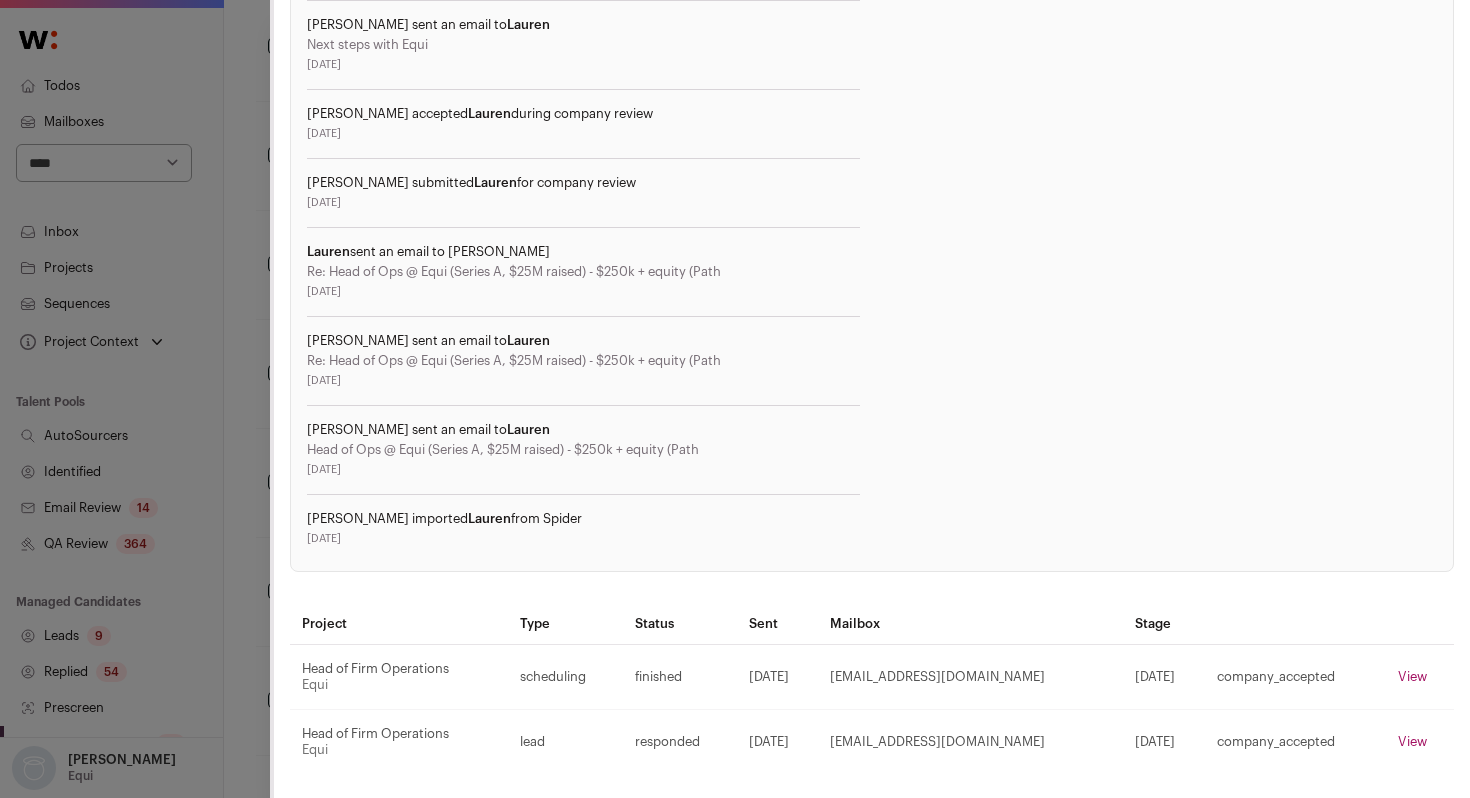 click on "[PERSON_NAME]
Last update:  [DATE]
View most recent conversation in Front
[US_STATE], [US_STATE], [GEOGRAPHIC_DATA]
🔂 Reuse in same project" at bounding box center [735, 399] 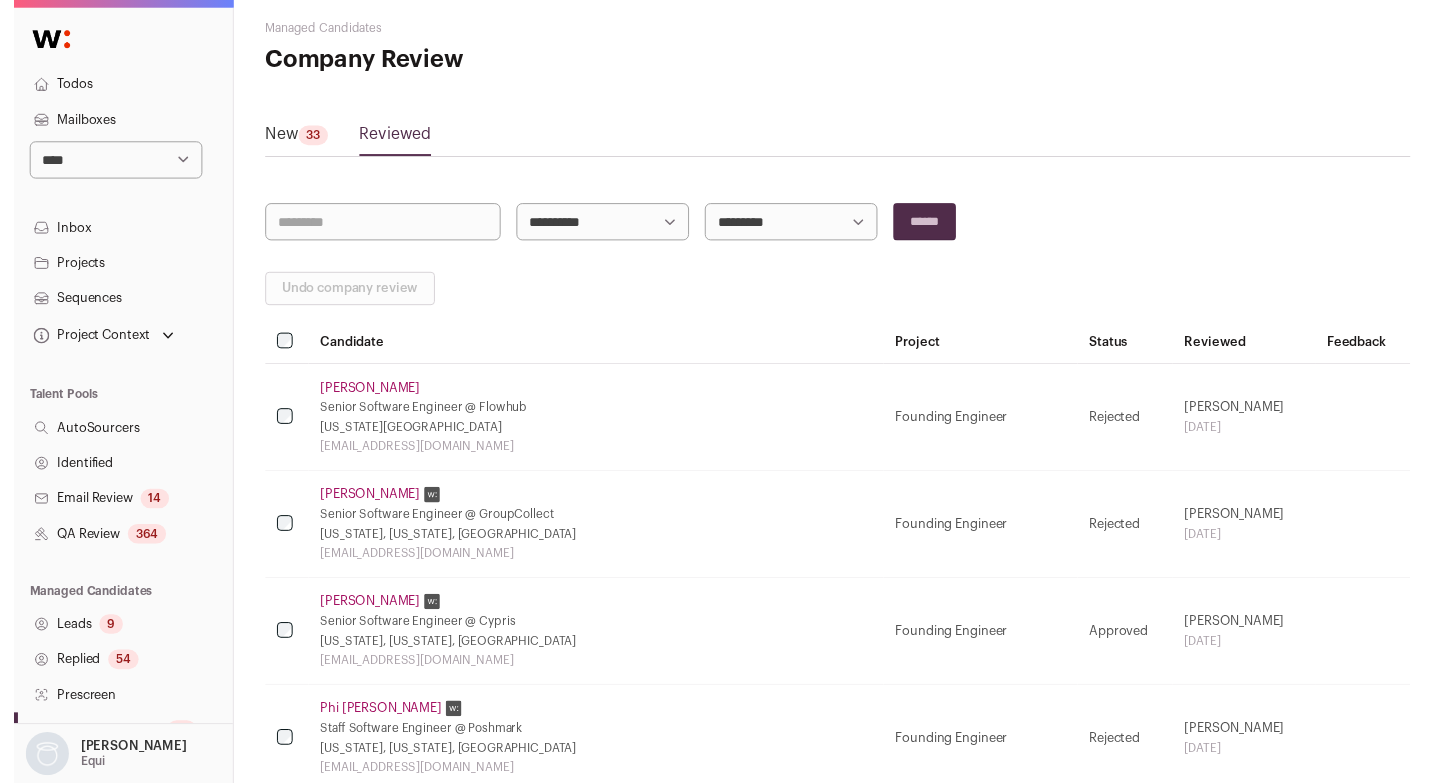 scroll, scrollTop: 0, scrollLeft: 0, axis: both 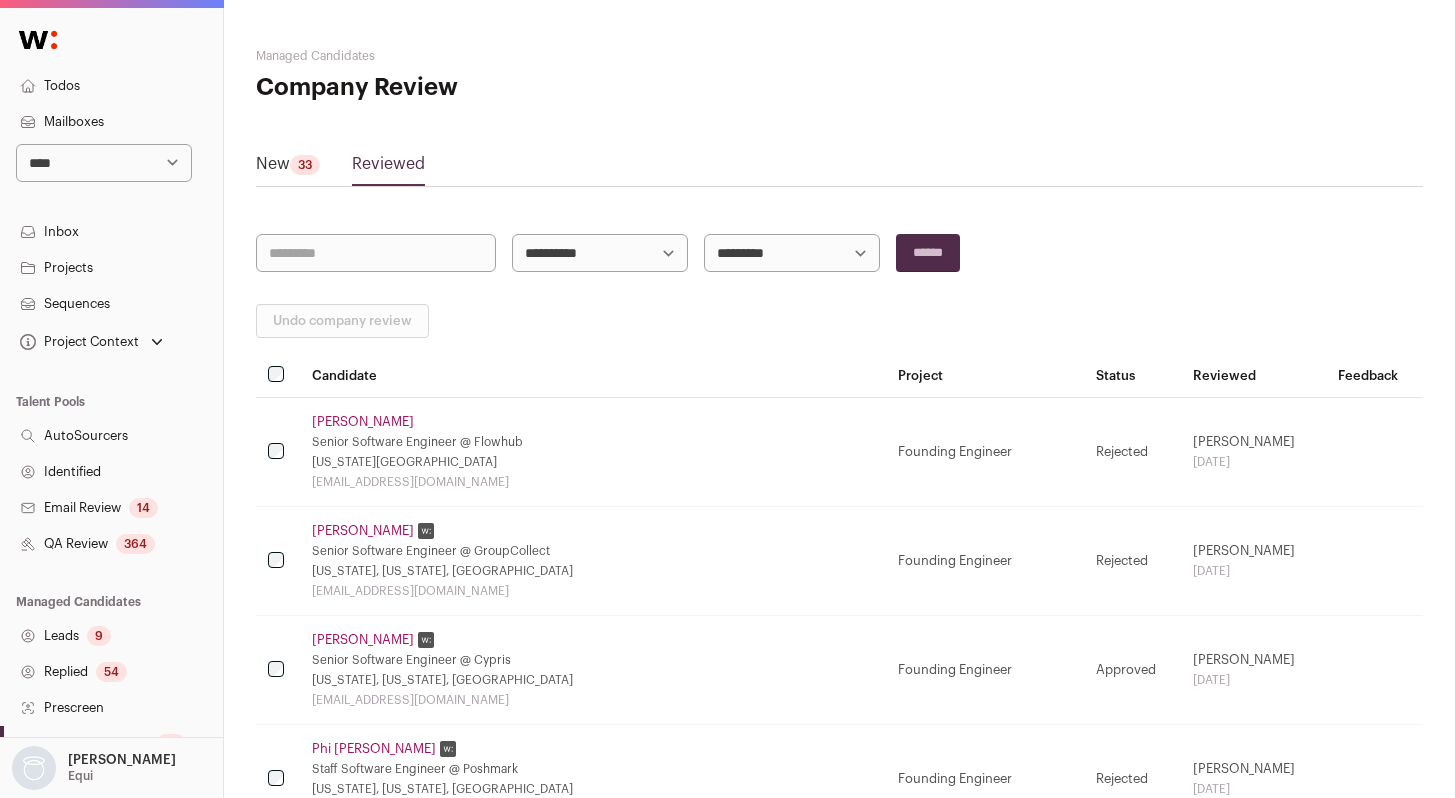 click on "QA Review
364" at bounding box center (111, 544) 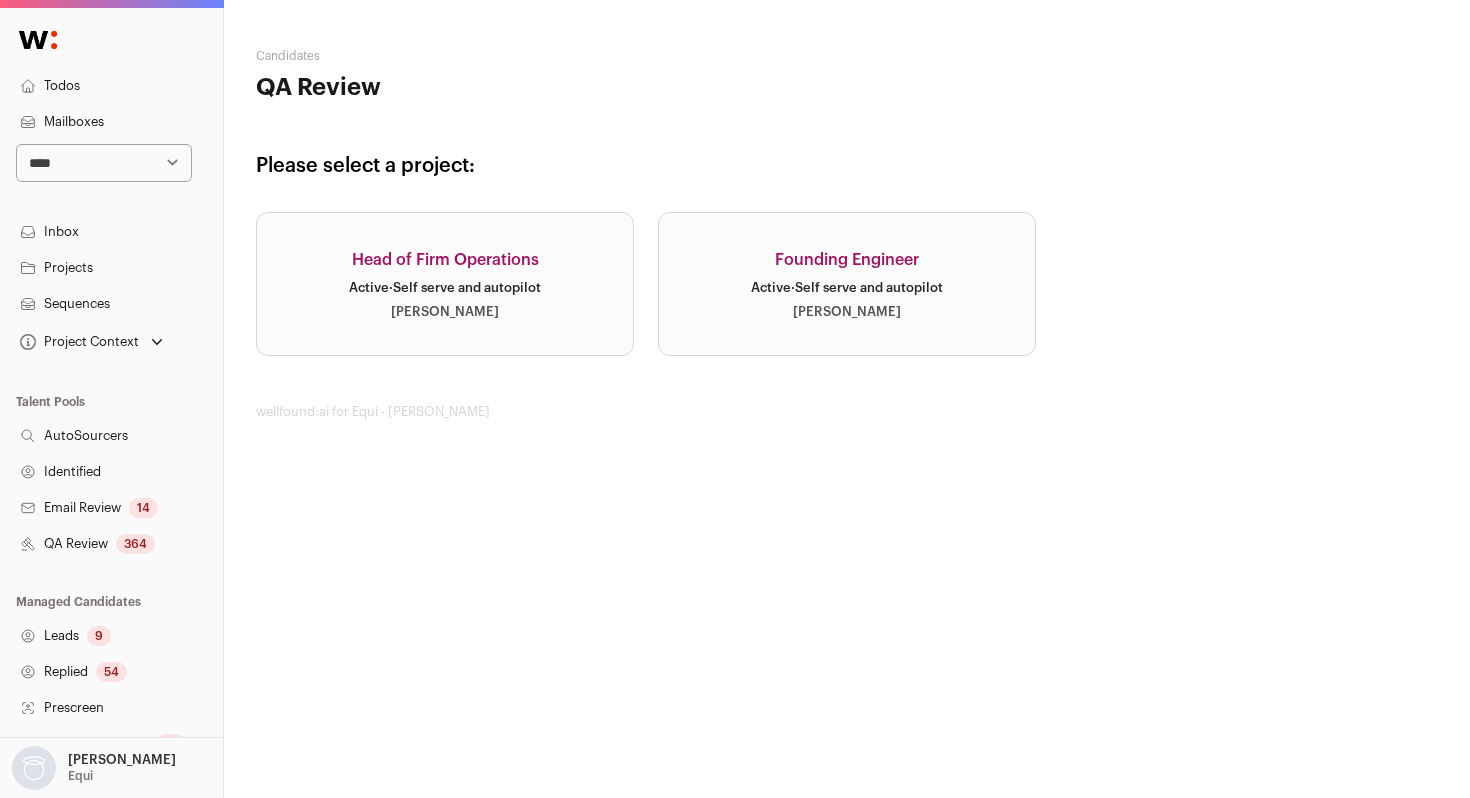 click on "Head of Firm Operations
Active
·
Self serve and autopilot
[PERSON_NAME]" at bounding box center (445, 284) 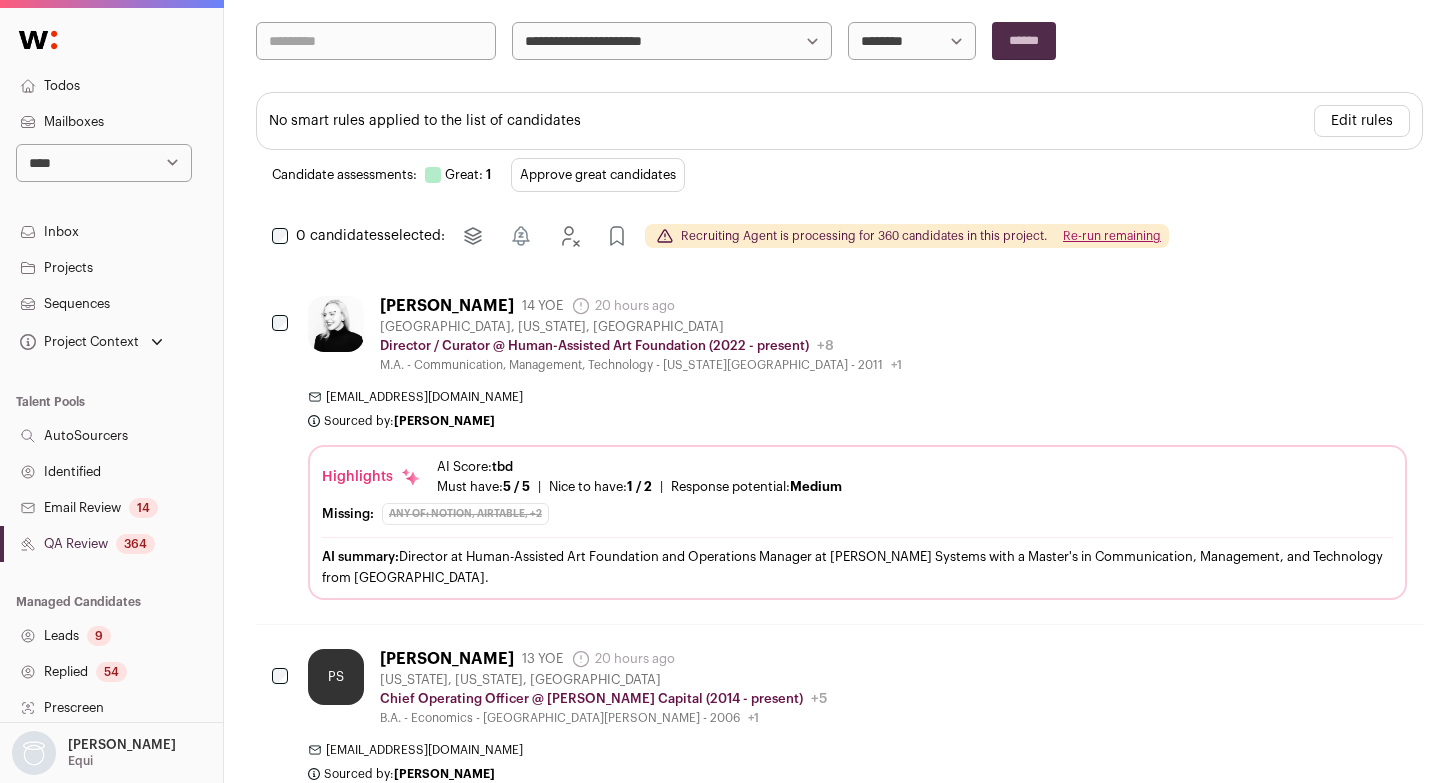 scroll, scrollTop: 0, scrollLeft: 0, axis: both 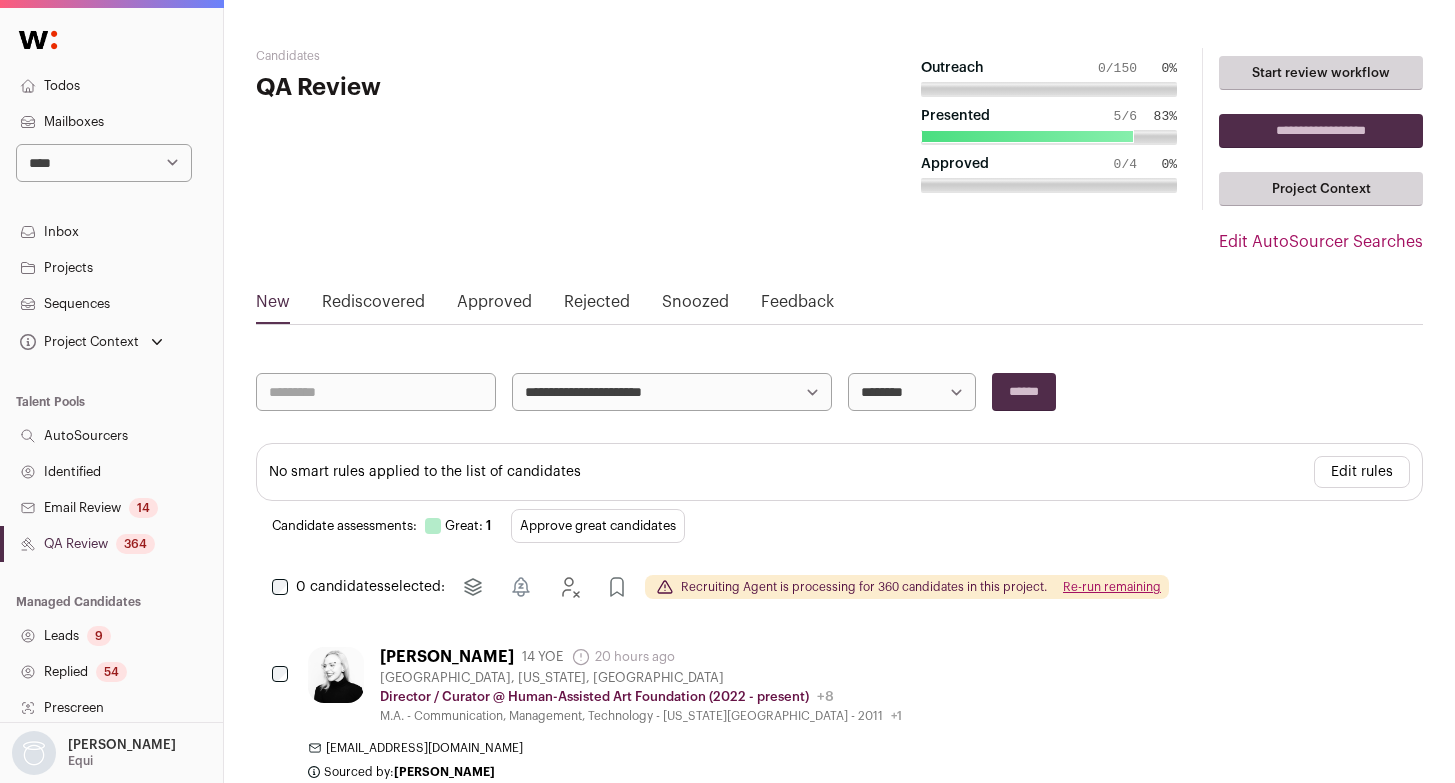 click on "Approved" at bounding box center (494, 306) 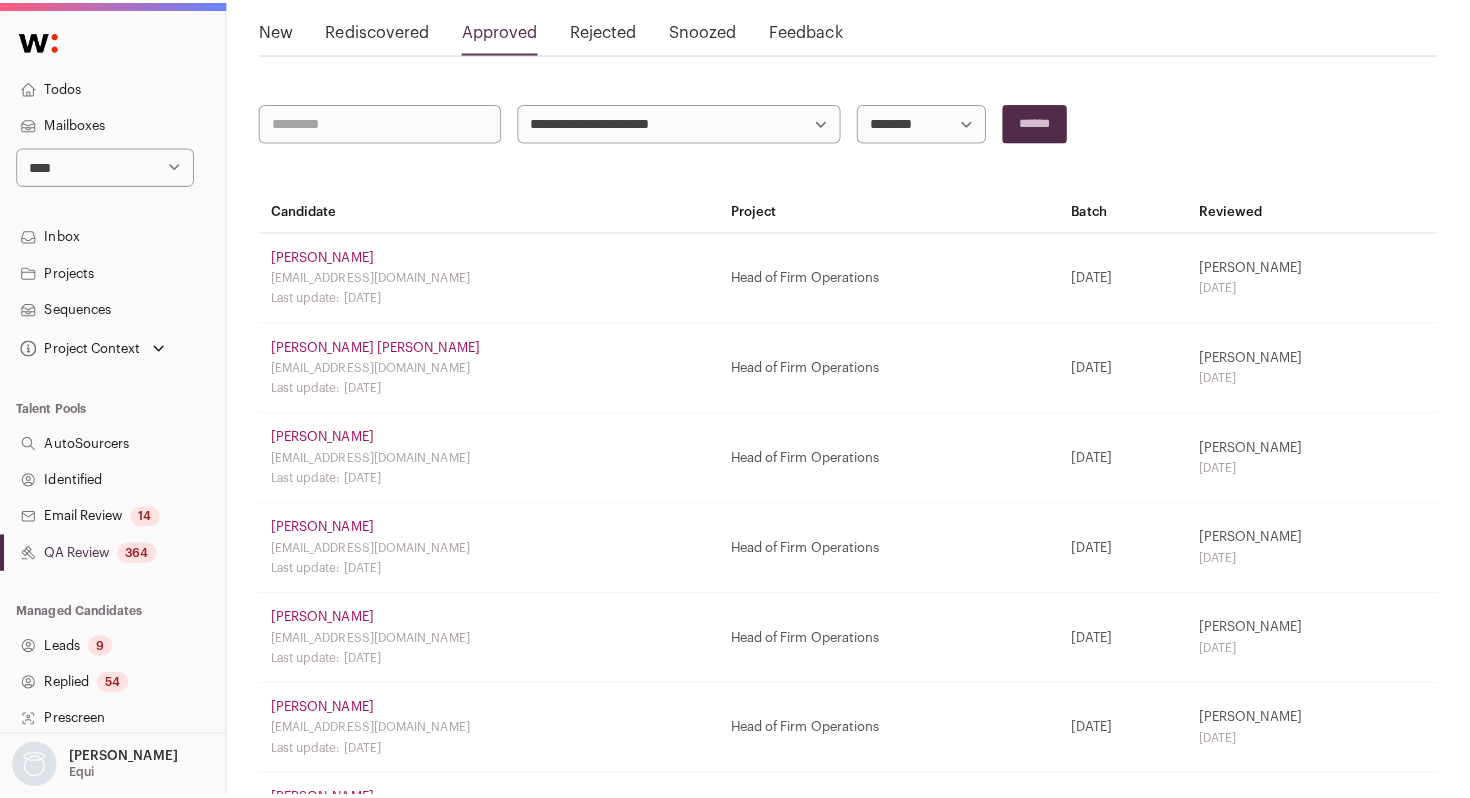 scroll, scrollTop: 287, scrollLeft: 0, axis: vertical 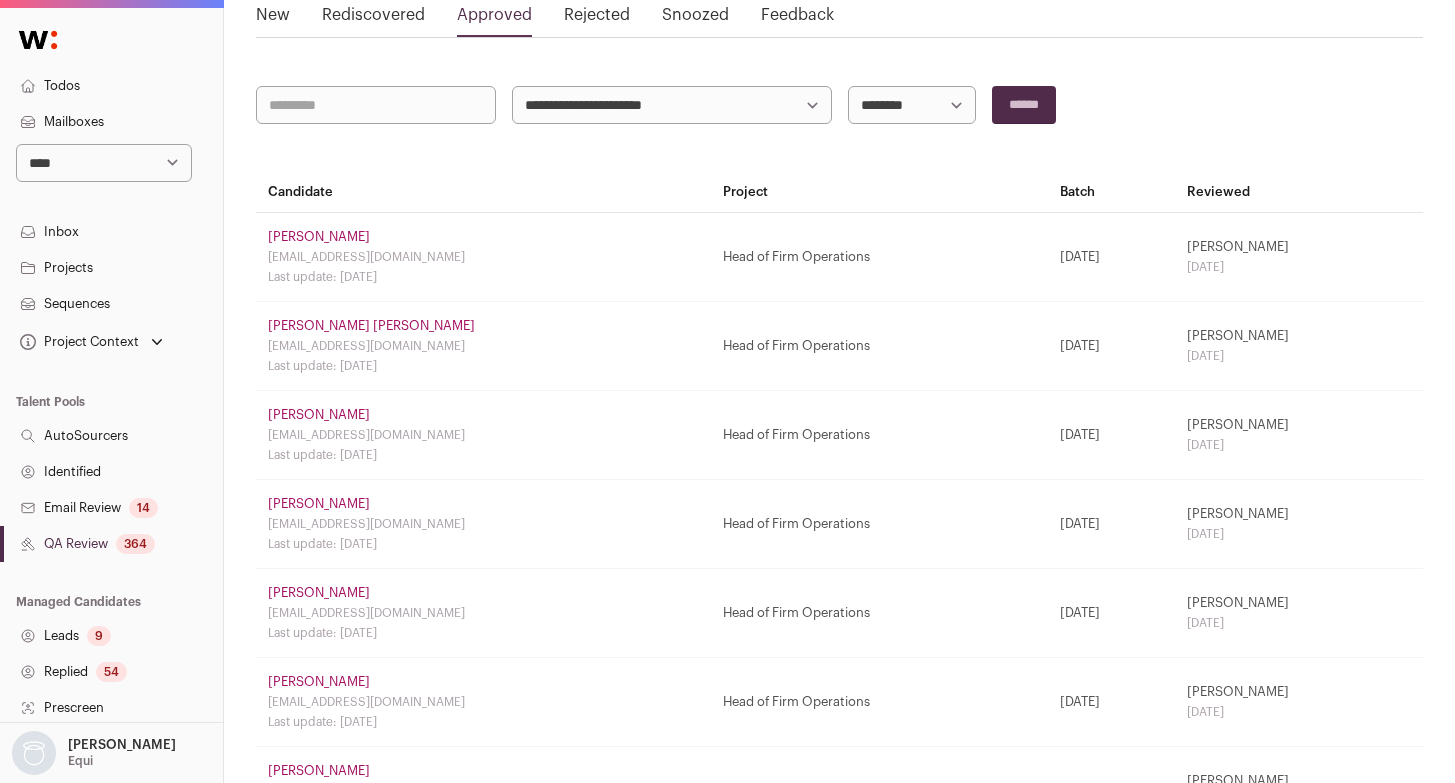 click on "[PERSON_NAME]" at bounding box center (319, 237) 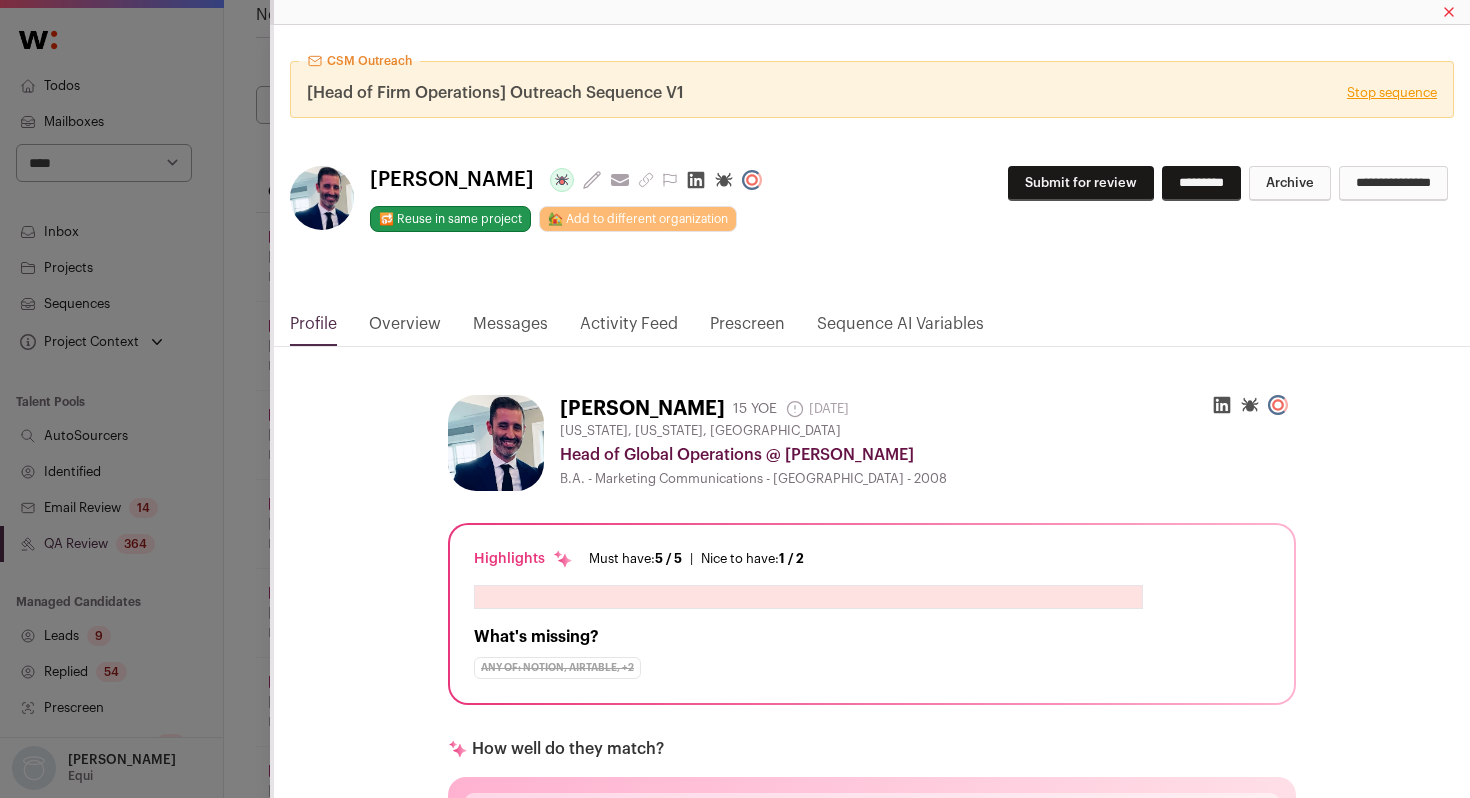 click on "Activity Feed" at bounding box center (629, 329) 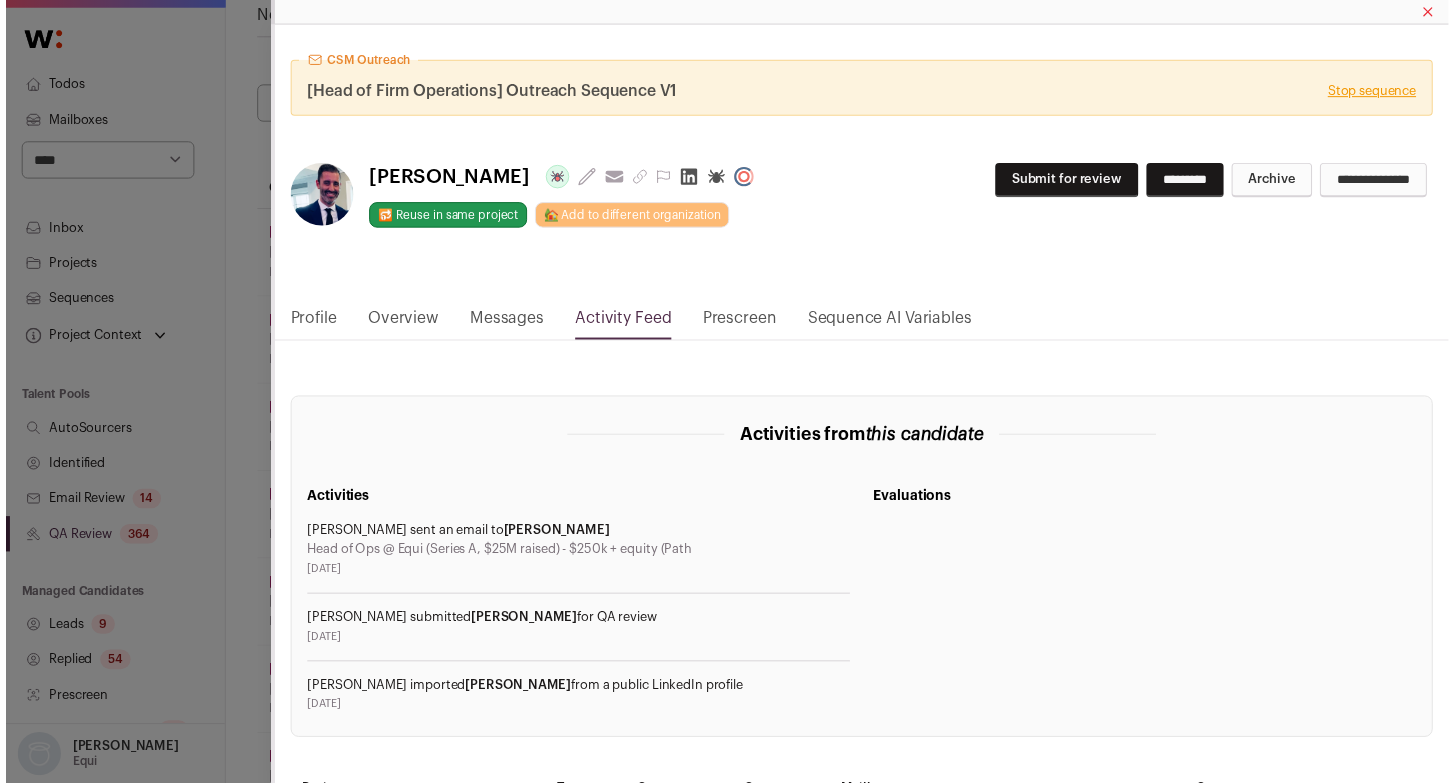 scroll, scrollTop: 114, scrollLeft: 0, axis: vertical 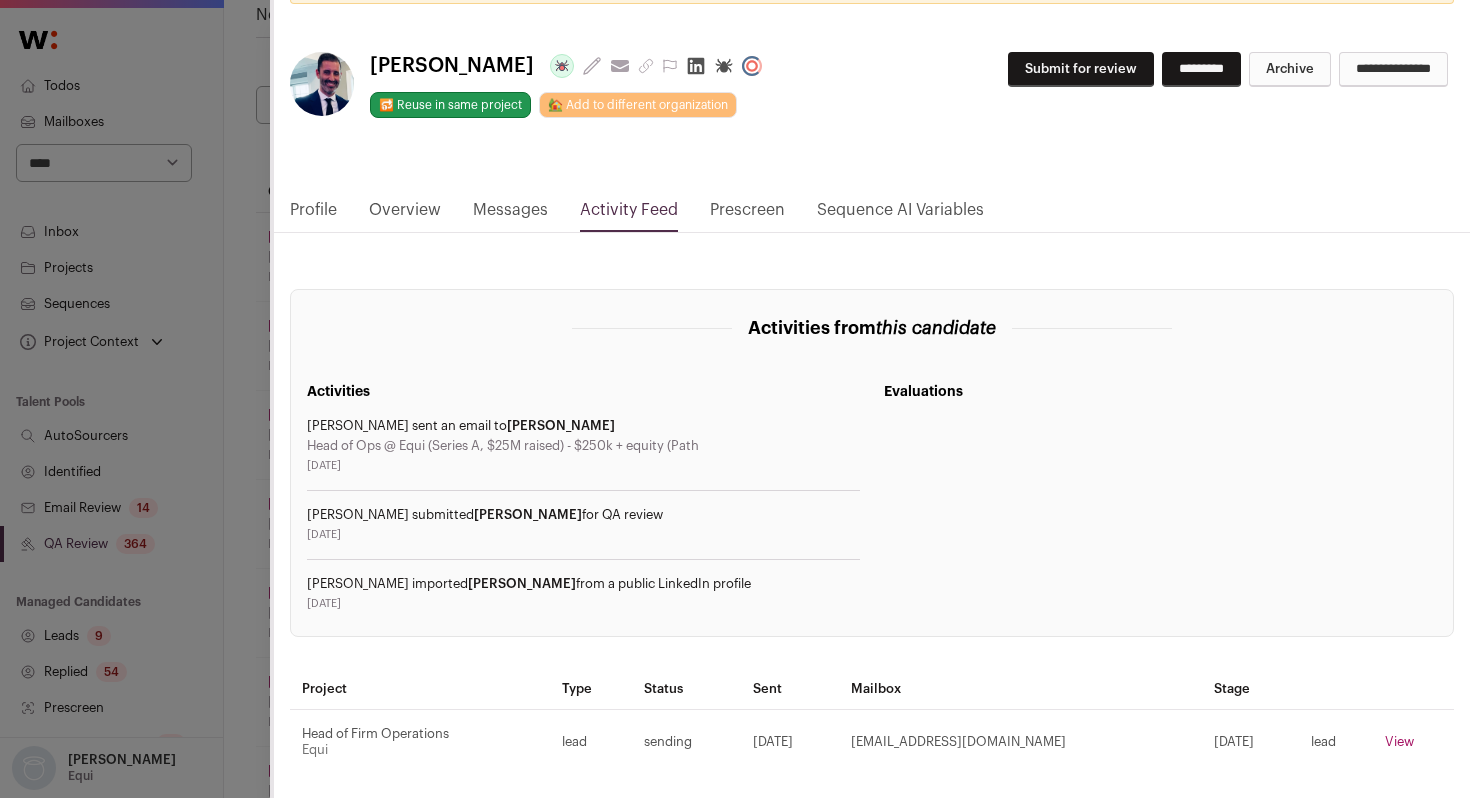 click on "CSM Outreach
[Head of Firm Operations] Outreach Sequence V1
Stop sequence
[PERSON_NAME]
Last update:  [DATE]
View most recent conversation in Front
🔂 Reuse in same project" at bounding box center (735, 399) 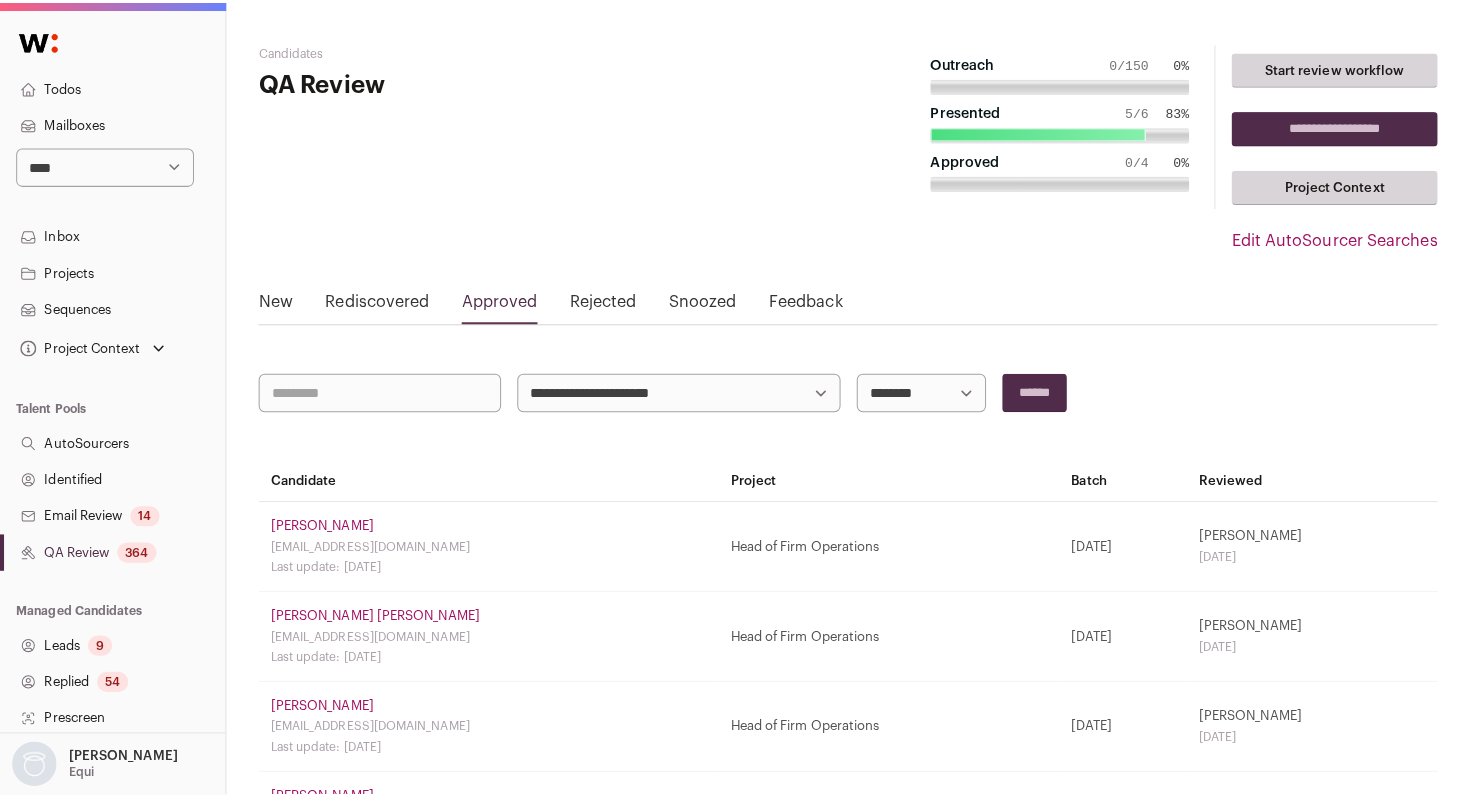 scroll, scrollTop: 0, scrollLeft: 0, axis: both 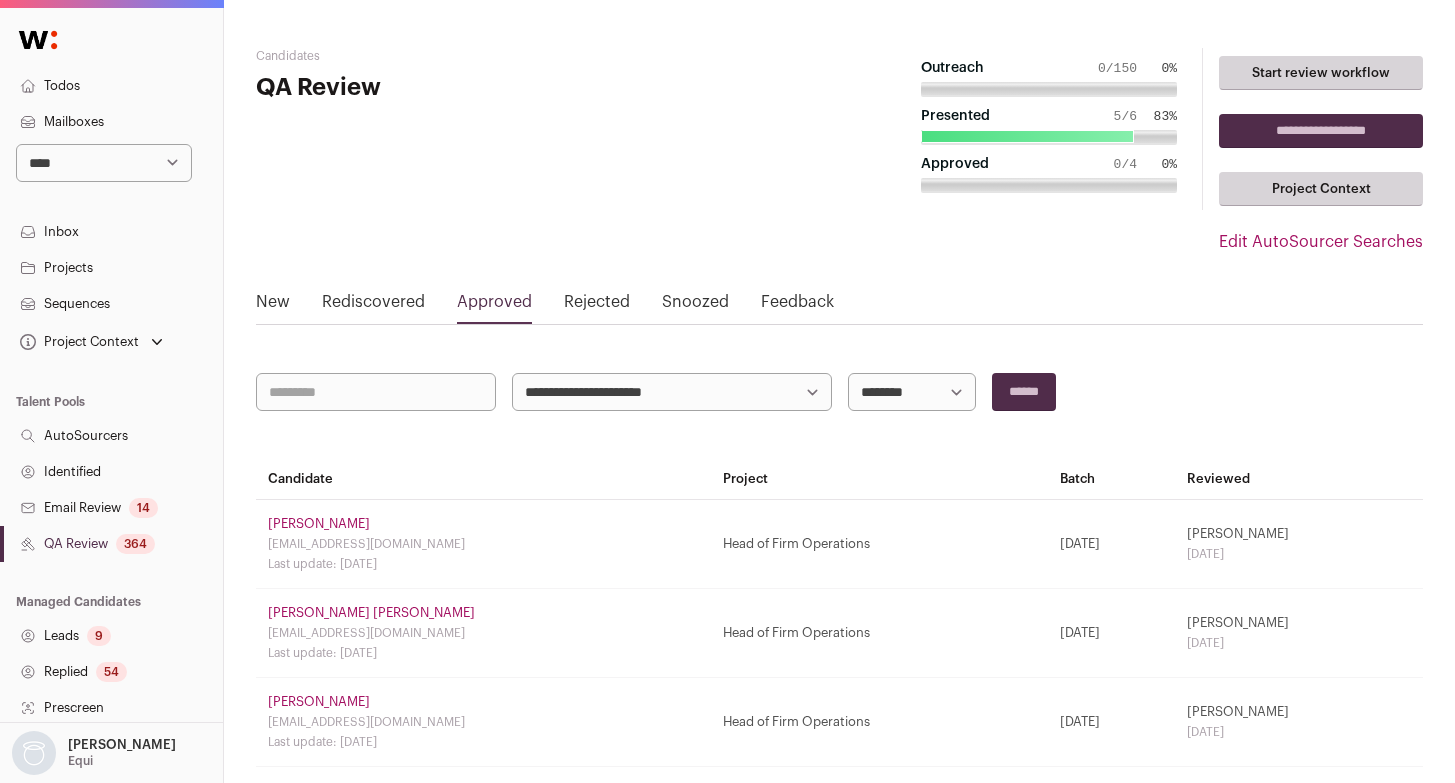 click on "[PERSON_NAME] [PERSON_NAME]" at bounding box center [371, 613] 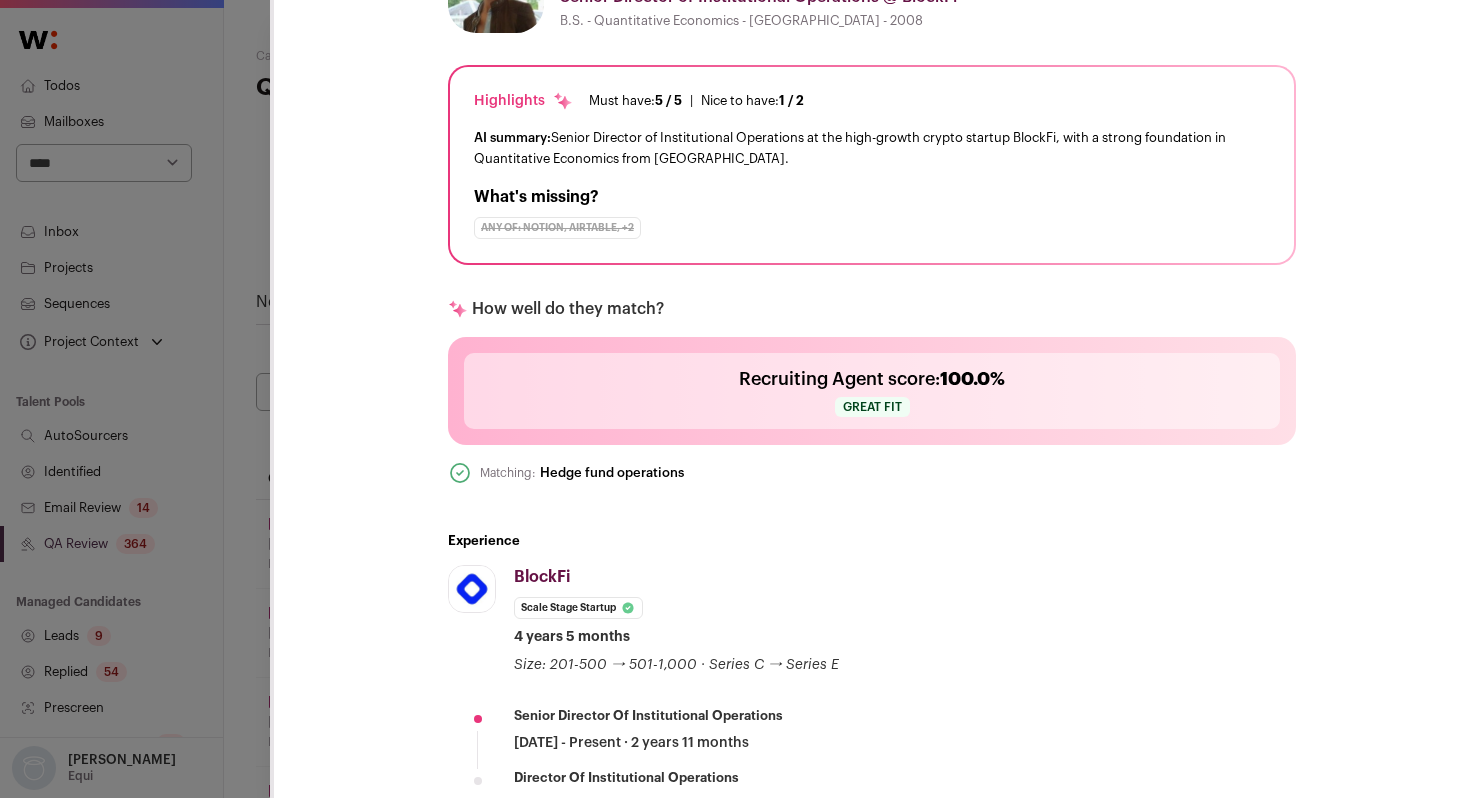 scroll, scrollTop: 496, scrollLeft: 0, axis: vertical 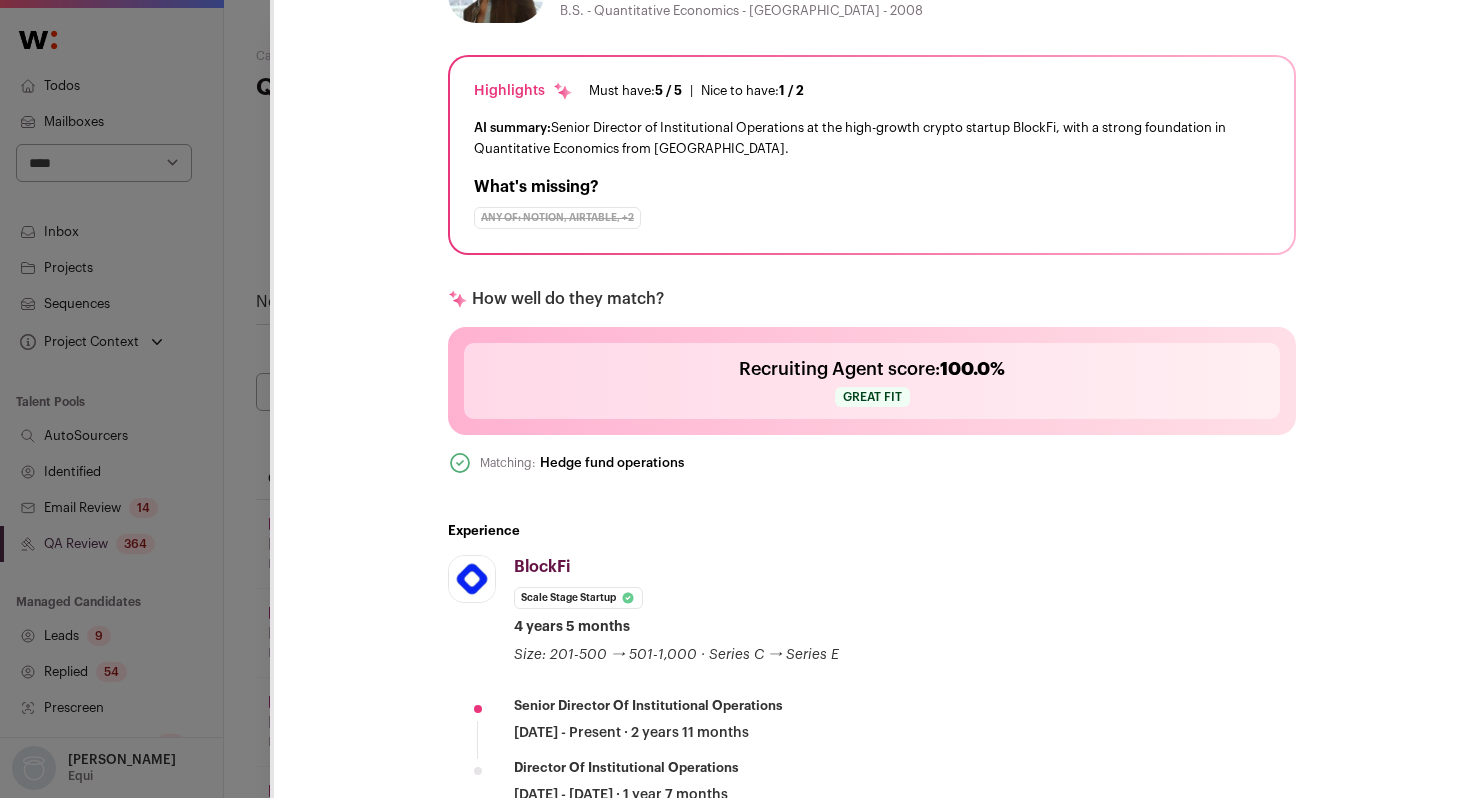 click on "CSM Outreach
[Head of Firm Operations] Outreach Sequence V1
Stop sequence
[PERSON_NAME] [PERSON_NAME]
Last update:  [DATE]
View most recent conversation in Front
🔂 Reuse in same project" at bounding box center (735, 399) 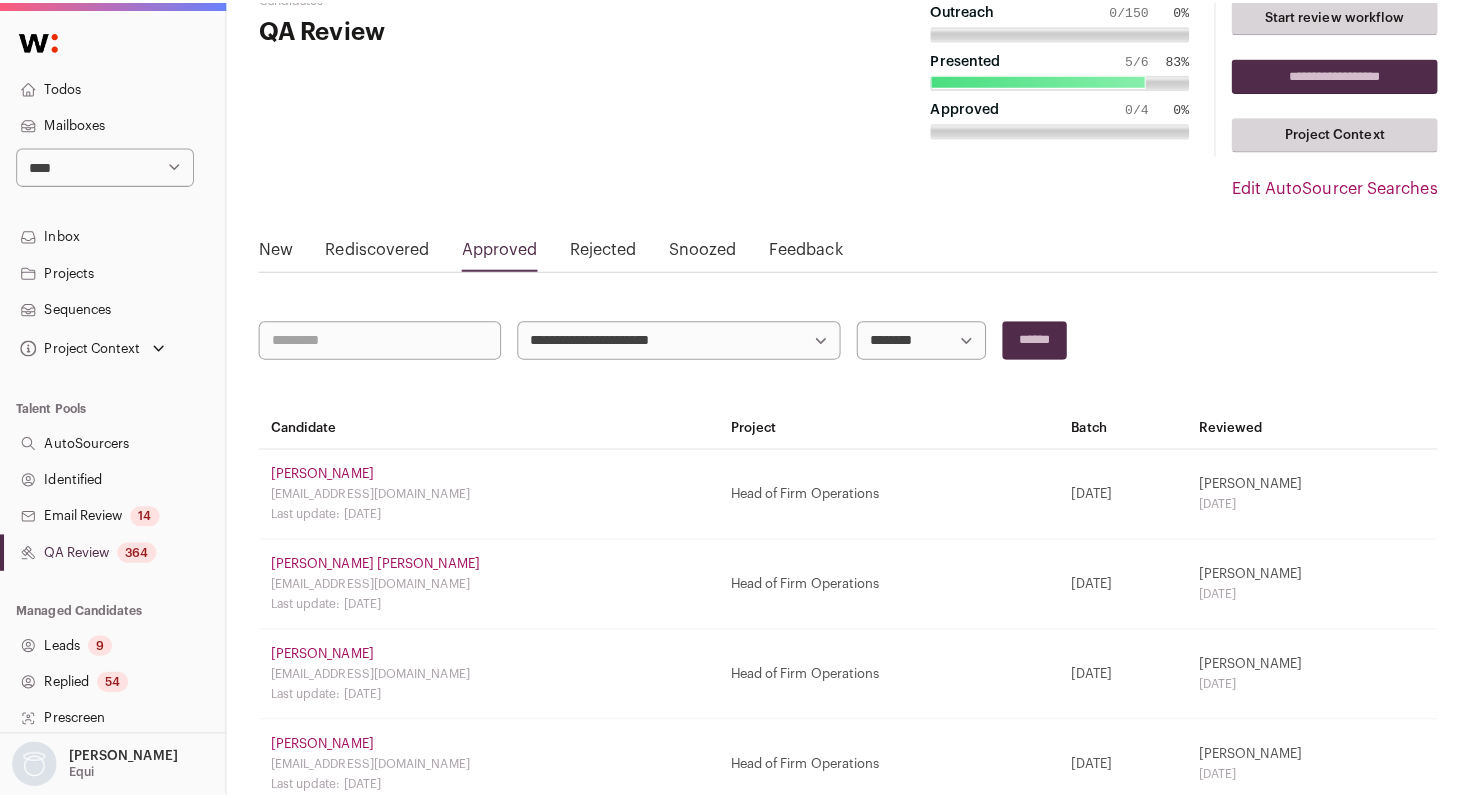 scroll, scrollTop: 63, scrollLeft: 0, axis: vertical 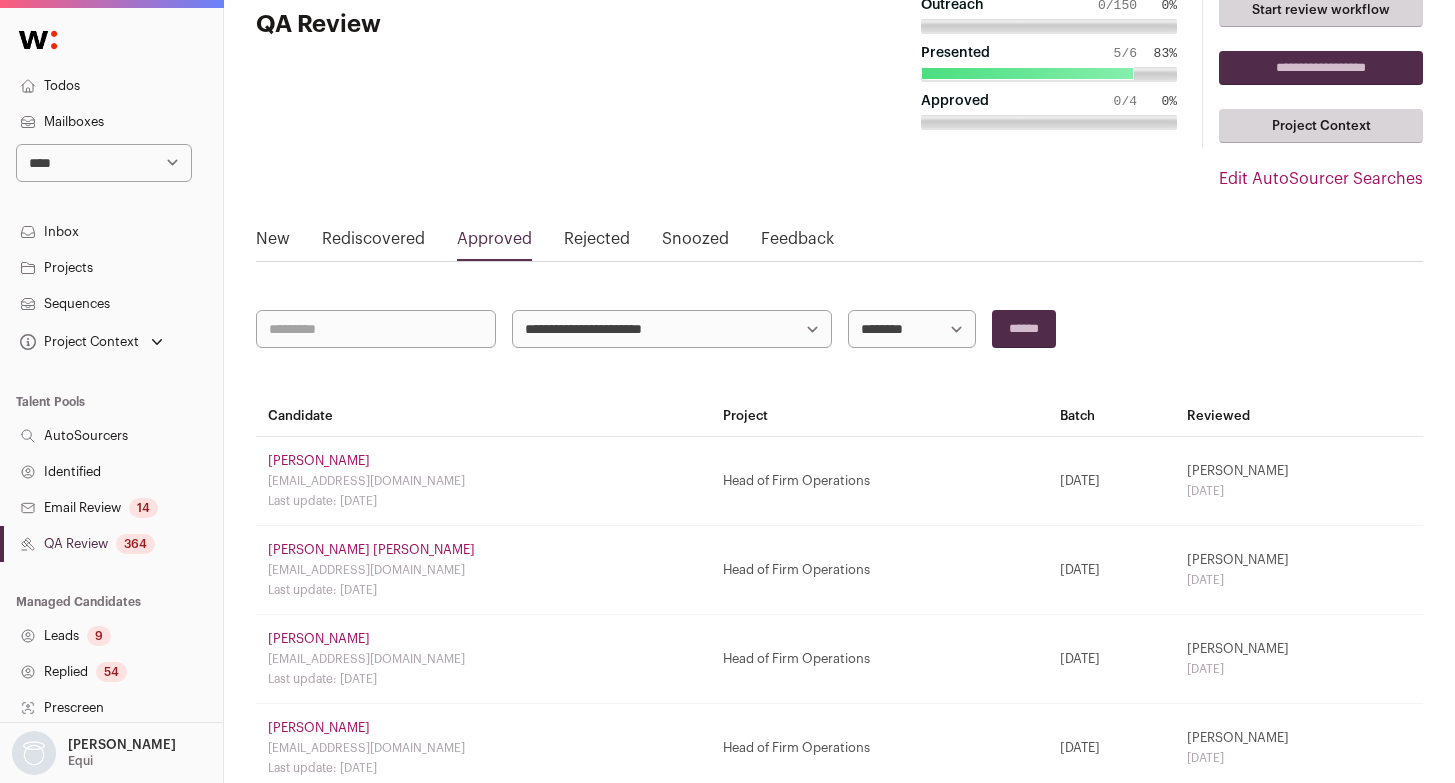 click on "[PERSON_NAME] [PERSON_NAME]" at bounding box center (371, 550) 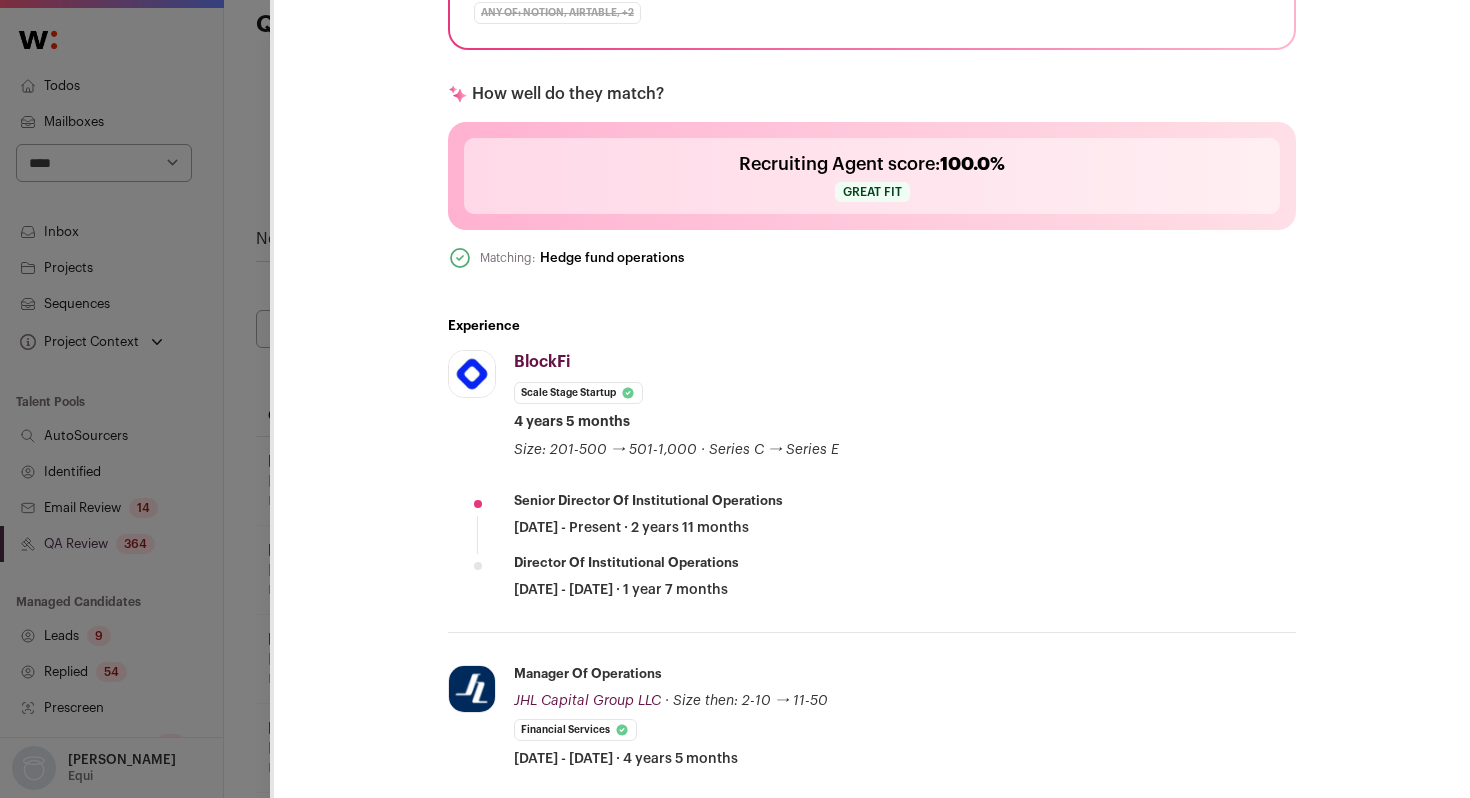 scroll, scrollTop: 705, scrollLeft: 0, axis: vertical 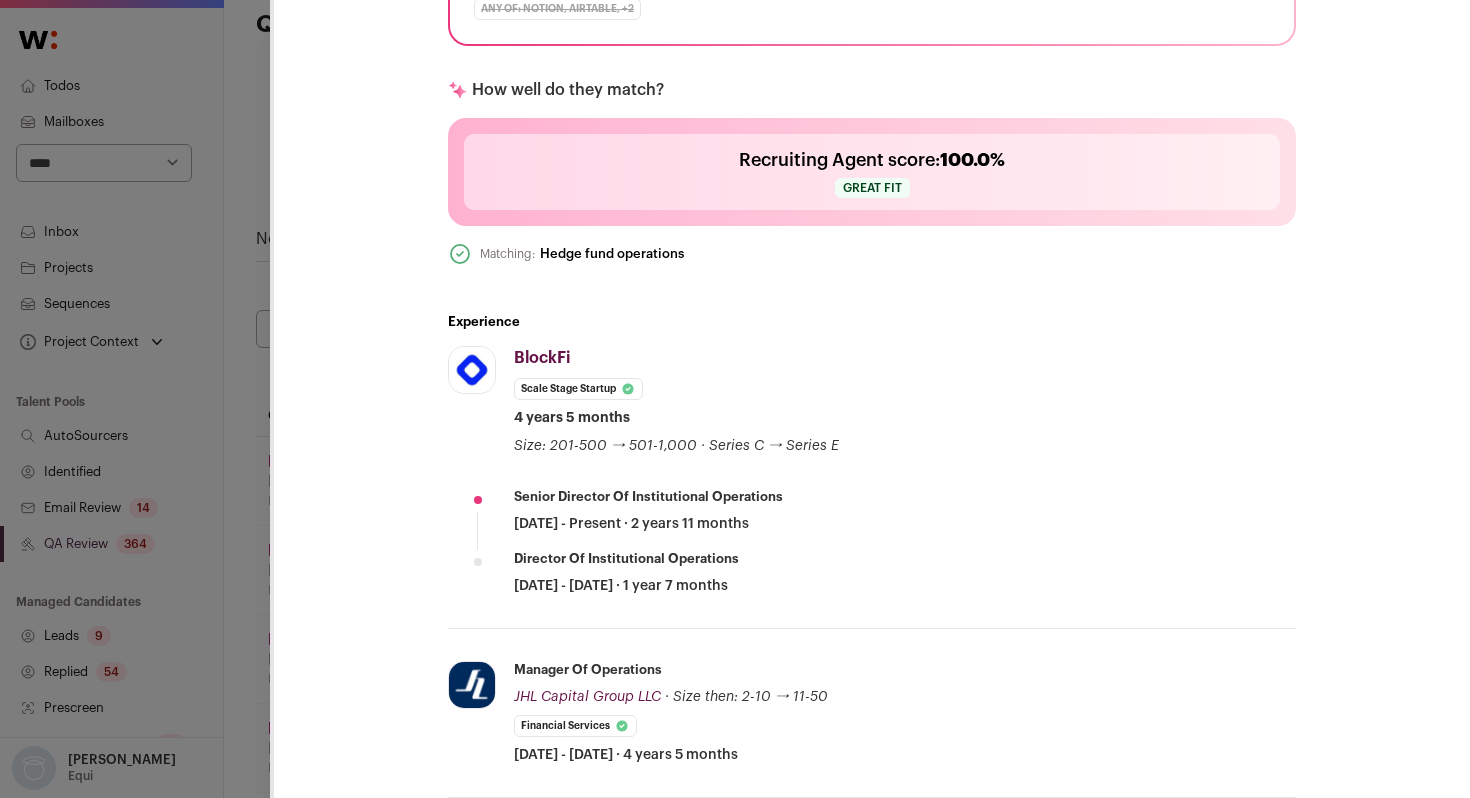 click on "[PERSON_NAME] [PERSON_NAME]
10 YOE
[DATE]
Admin only. The last time the profile was updated.
[US_STATE][GEOGRAPHIC_DATA]
Senior Director of Institutional Operations @ BlockFi
B.S. - Quantitative Economics - [GEOGRAPHIC_DATA] - 2008" at bounding box center (872, 505) 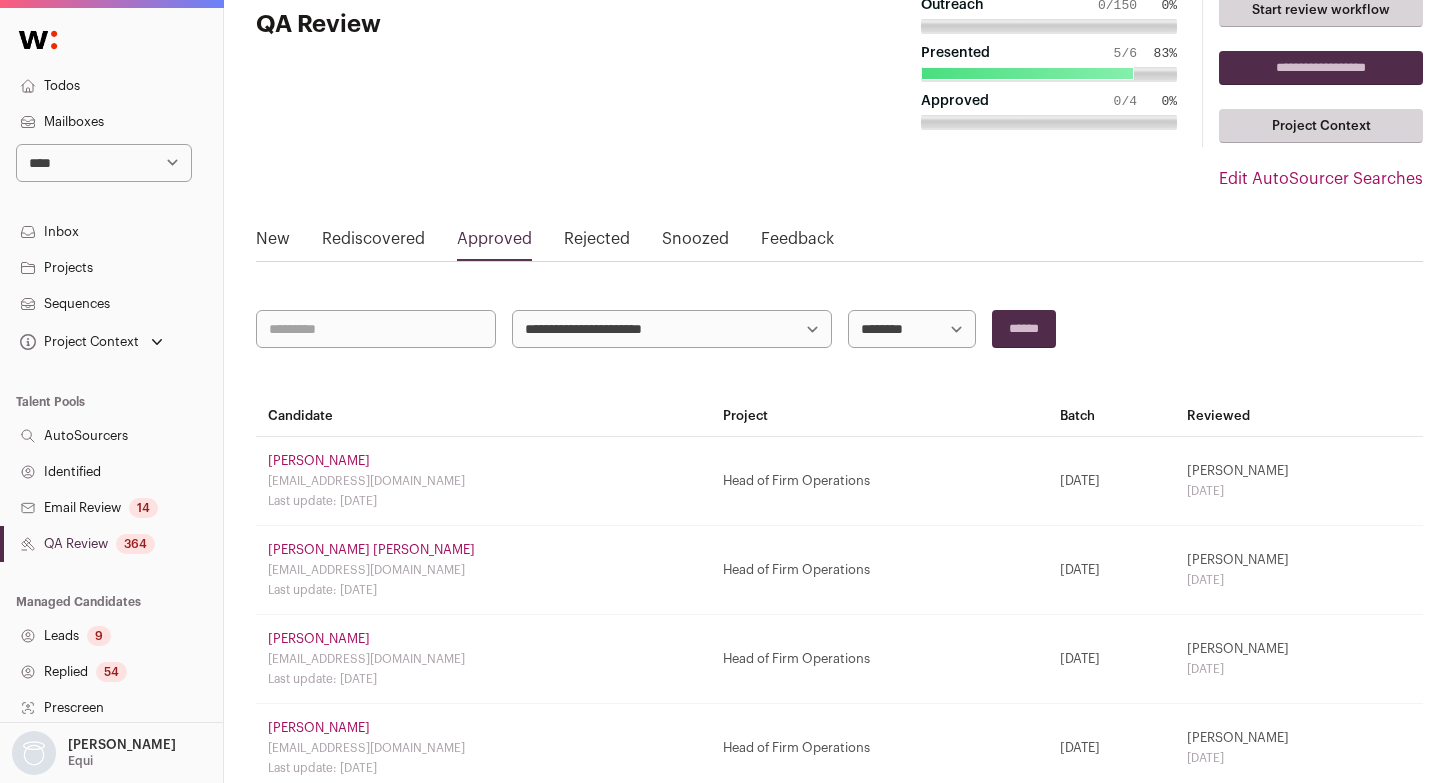 click on "[PERSON_NAME]" at bounding box center [319, 461] 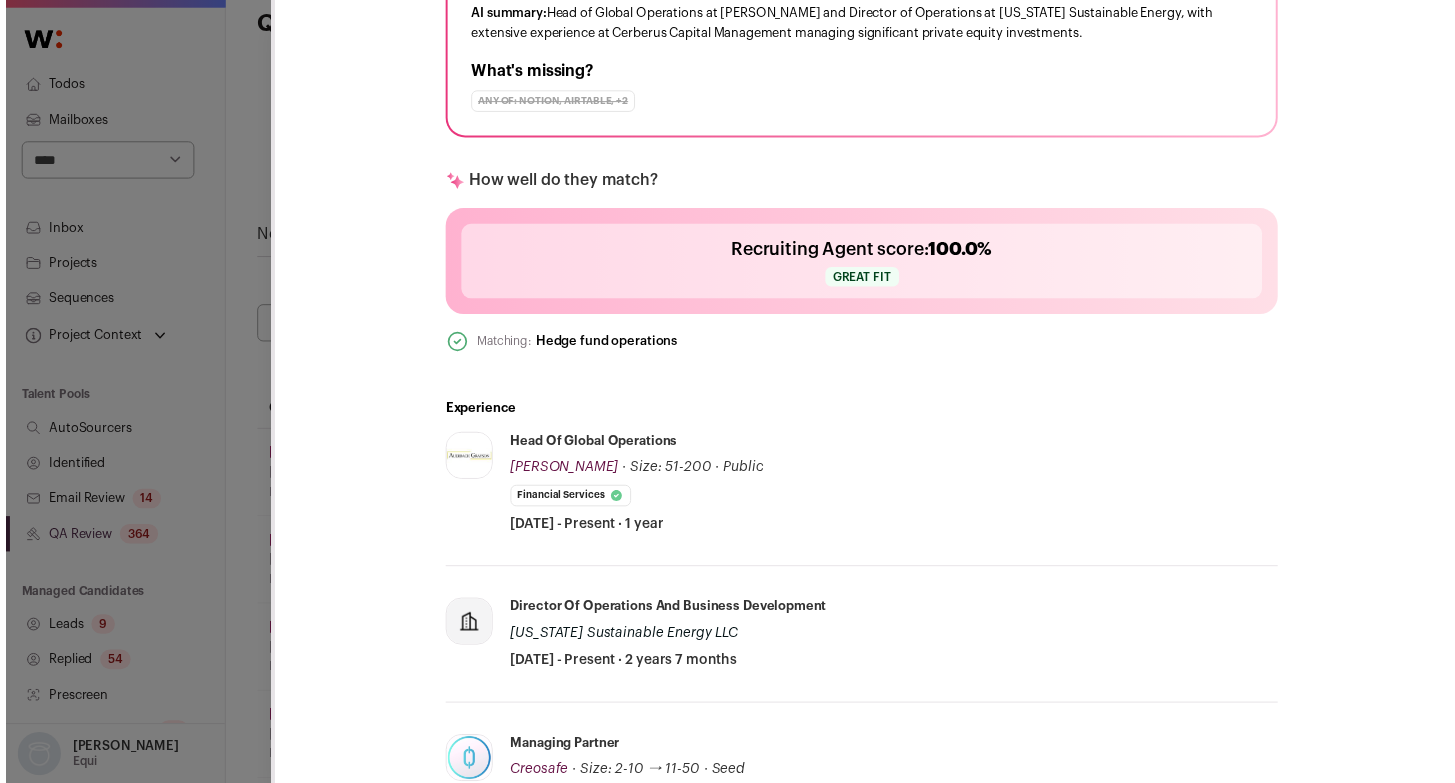 scroll, scrollTop: 587, scrollLeft: 0, axis: vertical 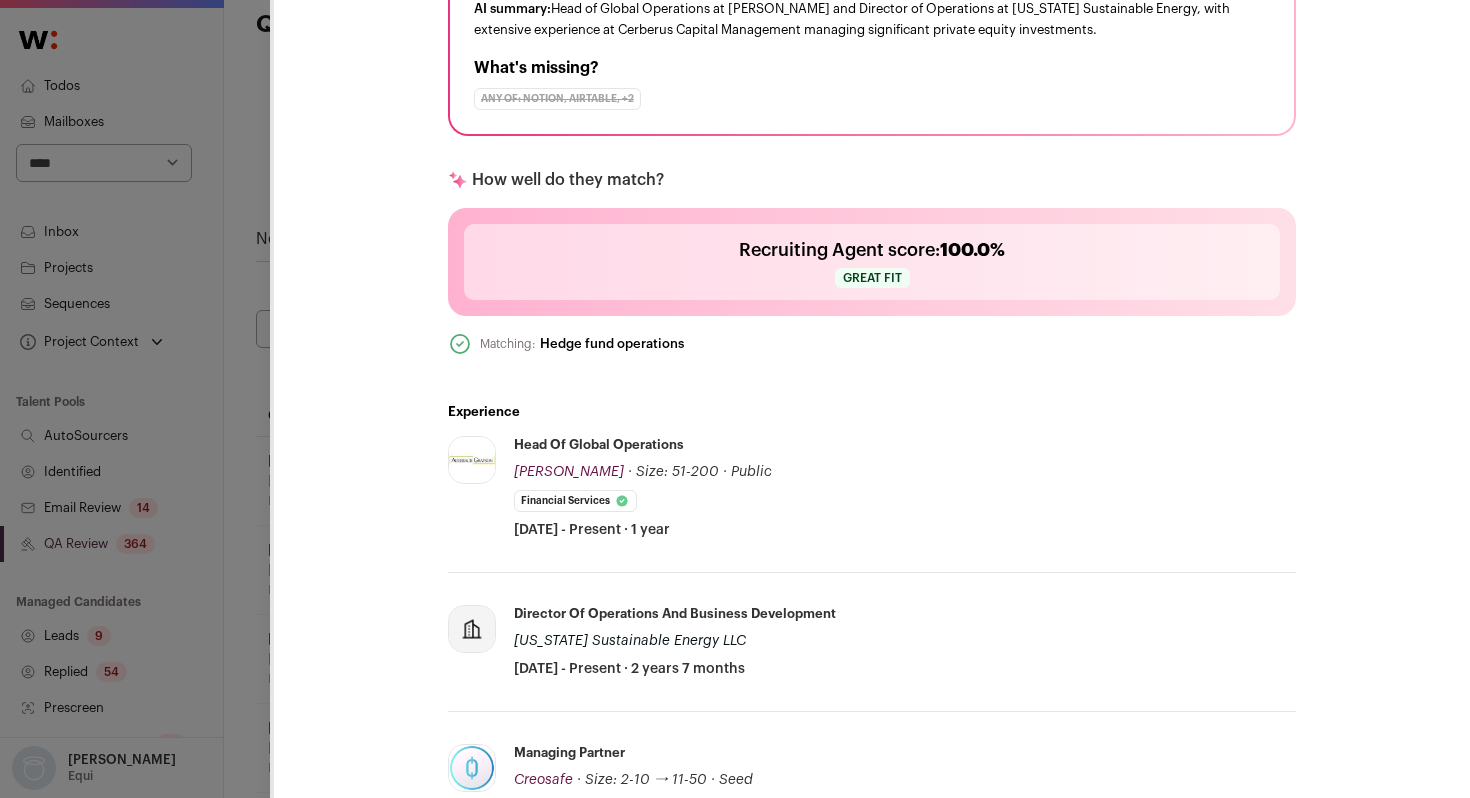 click on "CSM Outreach
[Head of Firm Operations] Outreach Sequence V1
Stop sequence
[PERSON_NAME]
Last update:  [DATE]
View most recent conversation in Front
🔂 Reuse in same project" at bounding box center [735, 399] 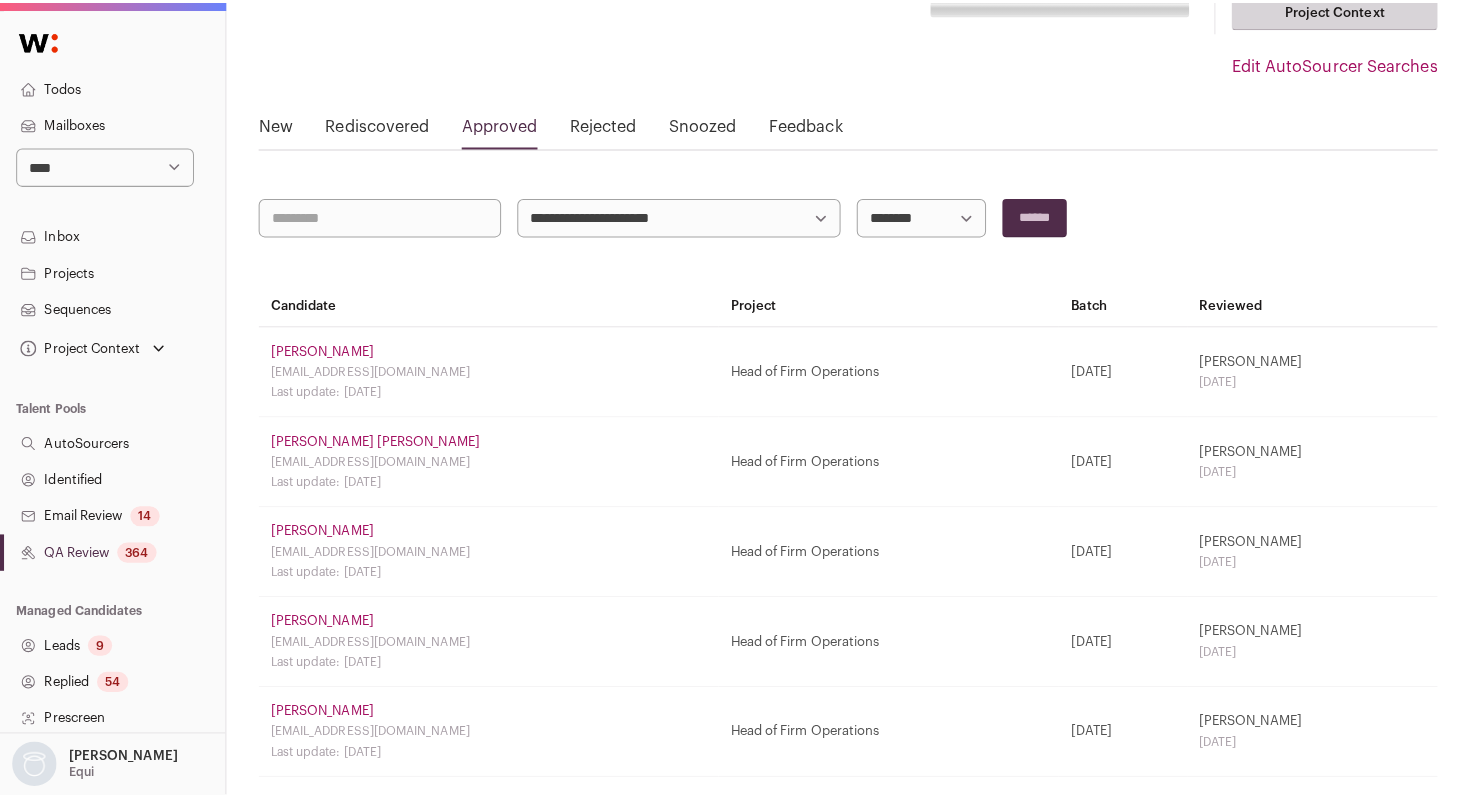 scroll, scrollTop: 249, scrollLeft: 0, axis: vertical 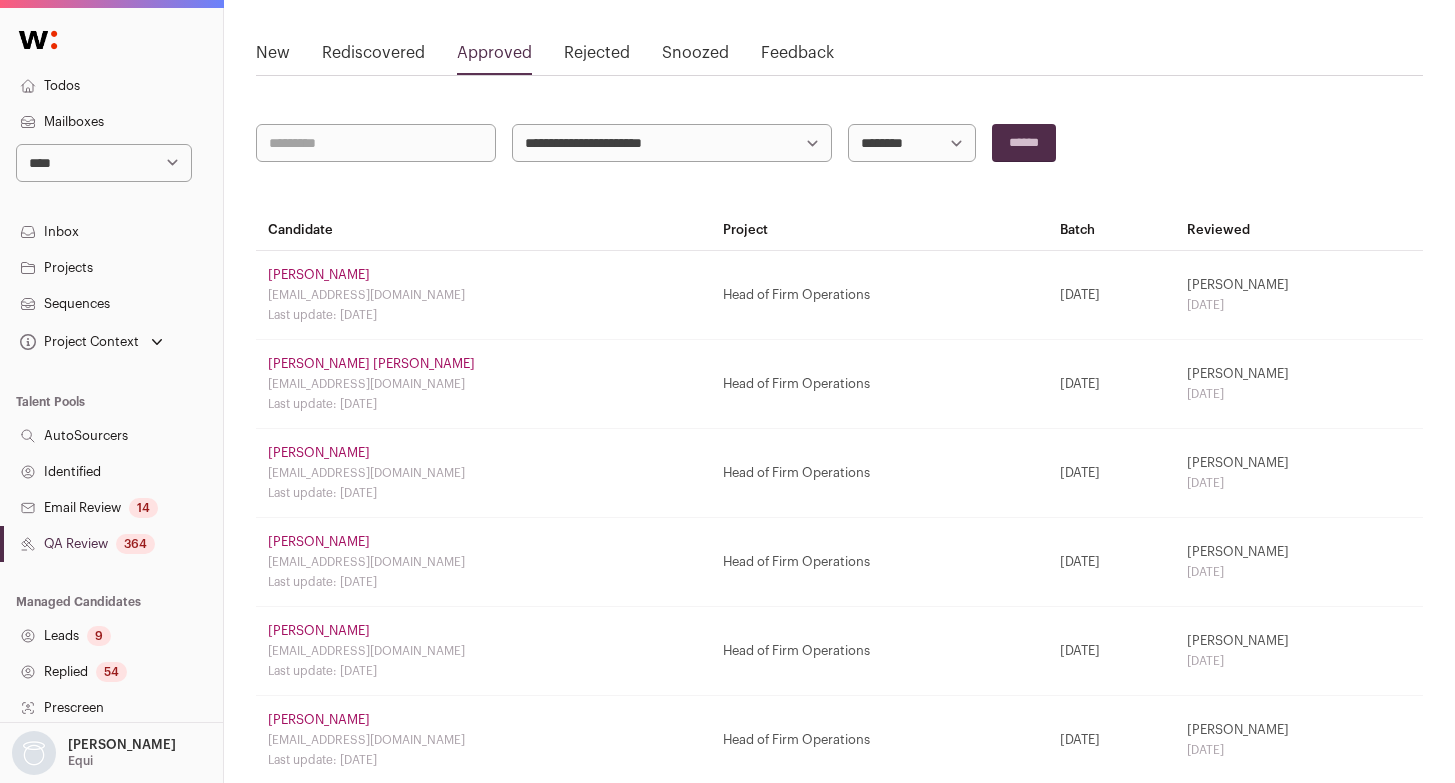 click on "[PERSON_NAME]" at bounding box center (319, 453) 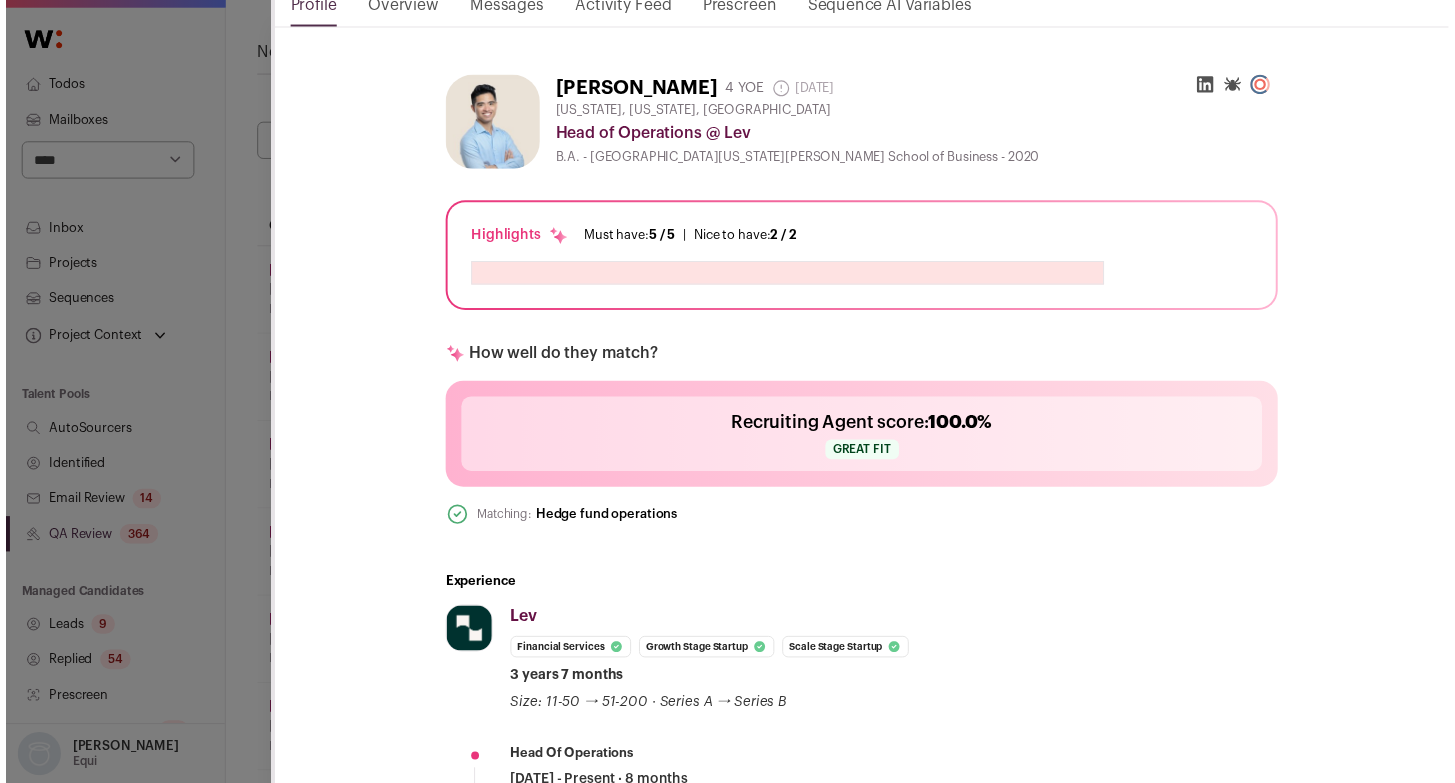 scroll, scrollTop: 325, scrollLeft: 0, axis: vertical 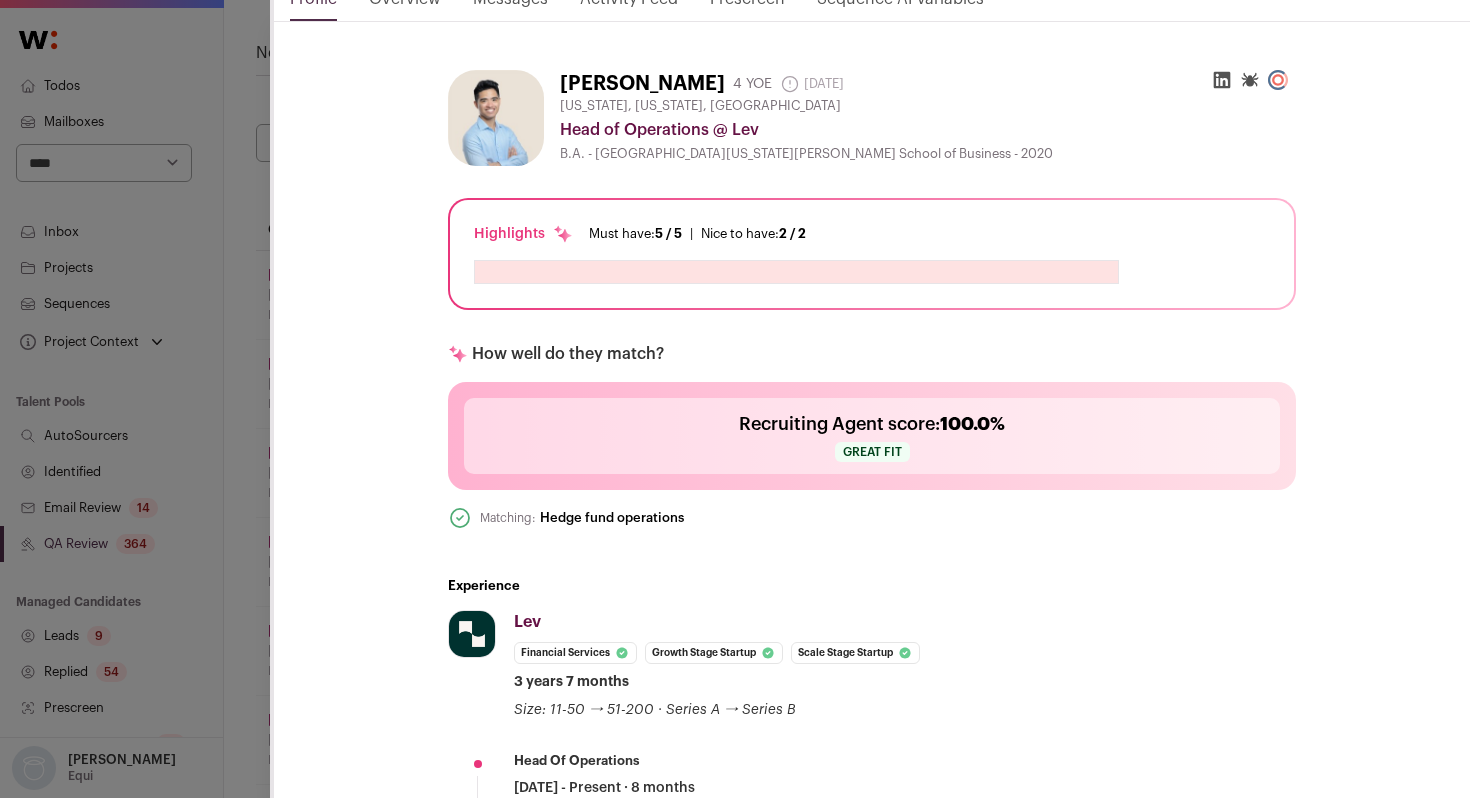 click on "CSM Outreach
[Head of Firm Operations] Outreach Sequence V1
Stop sequence
[PERSON_NAME]
Last update:  [DATE]
View most recent conversation in Front
🔂 Reuse in same project" at bounding box center [735, 399] 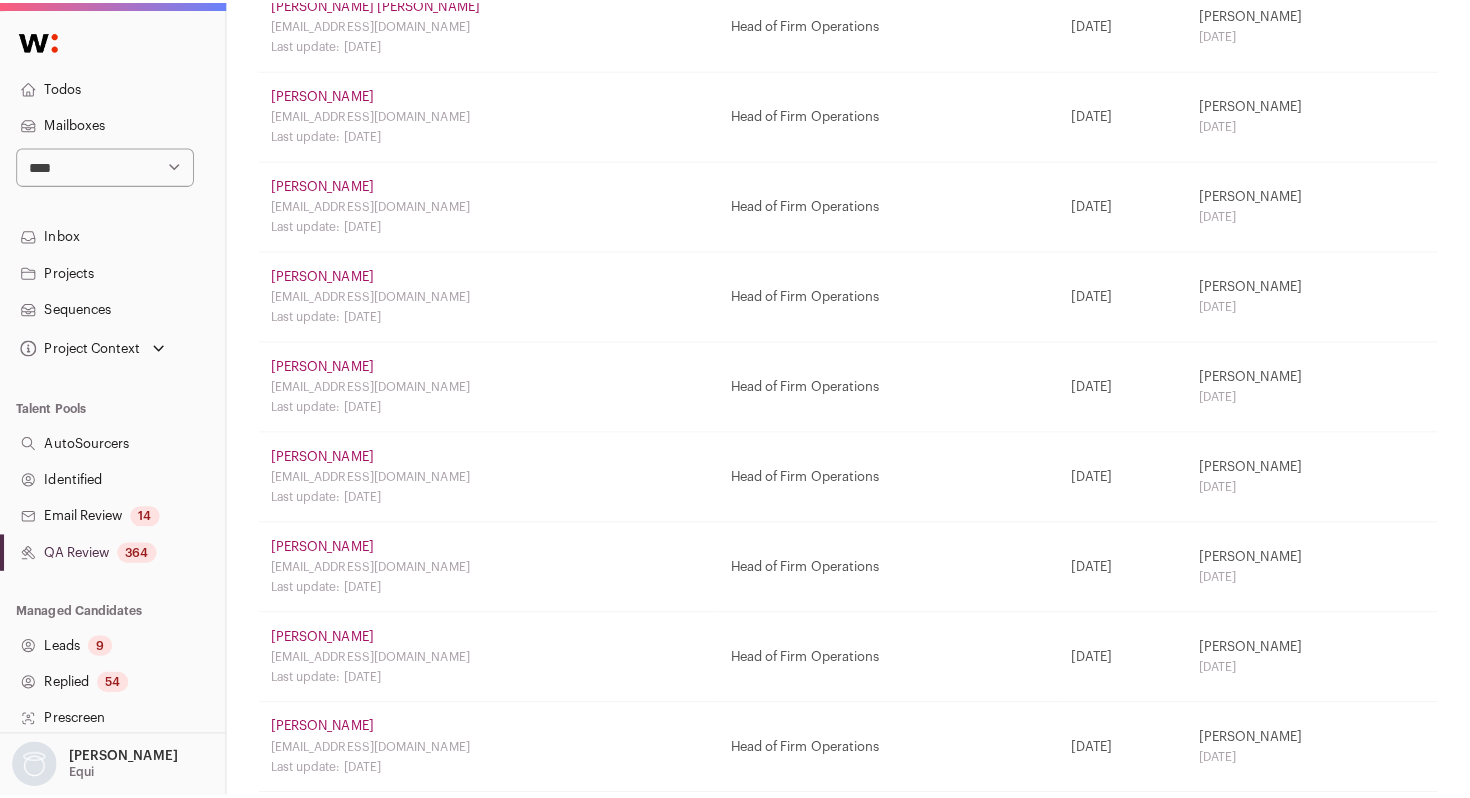 scroll, scrollTop: 619, scrollLeft: 0, axis: vertical 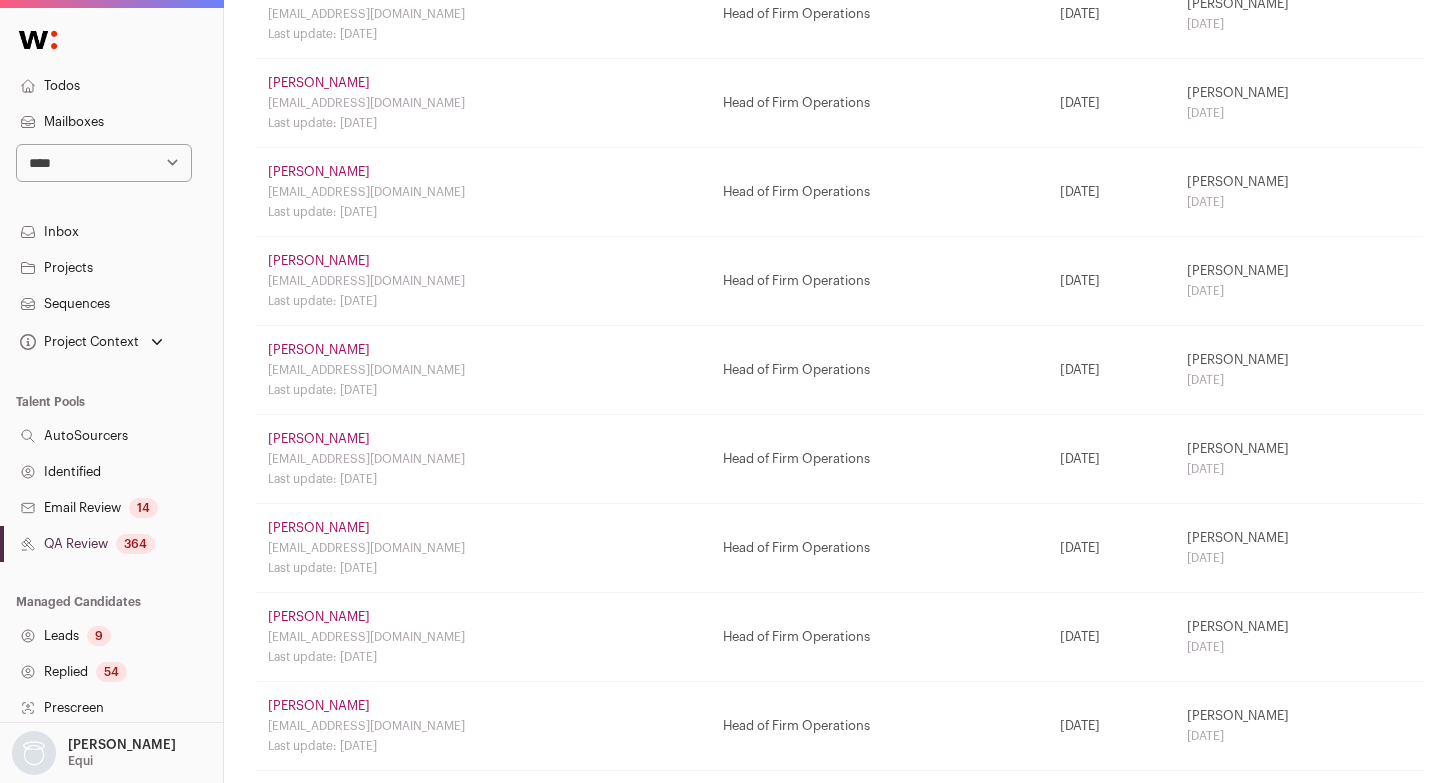 click on "[PERSON_NAME]" at bounding box center (319, 528) 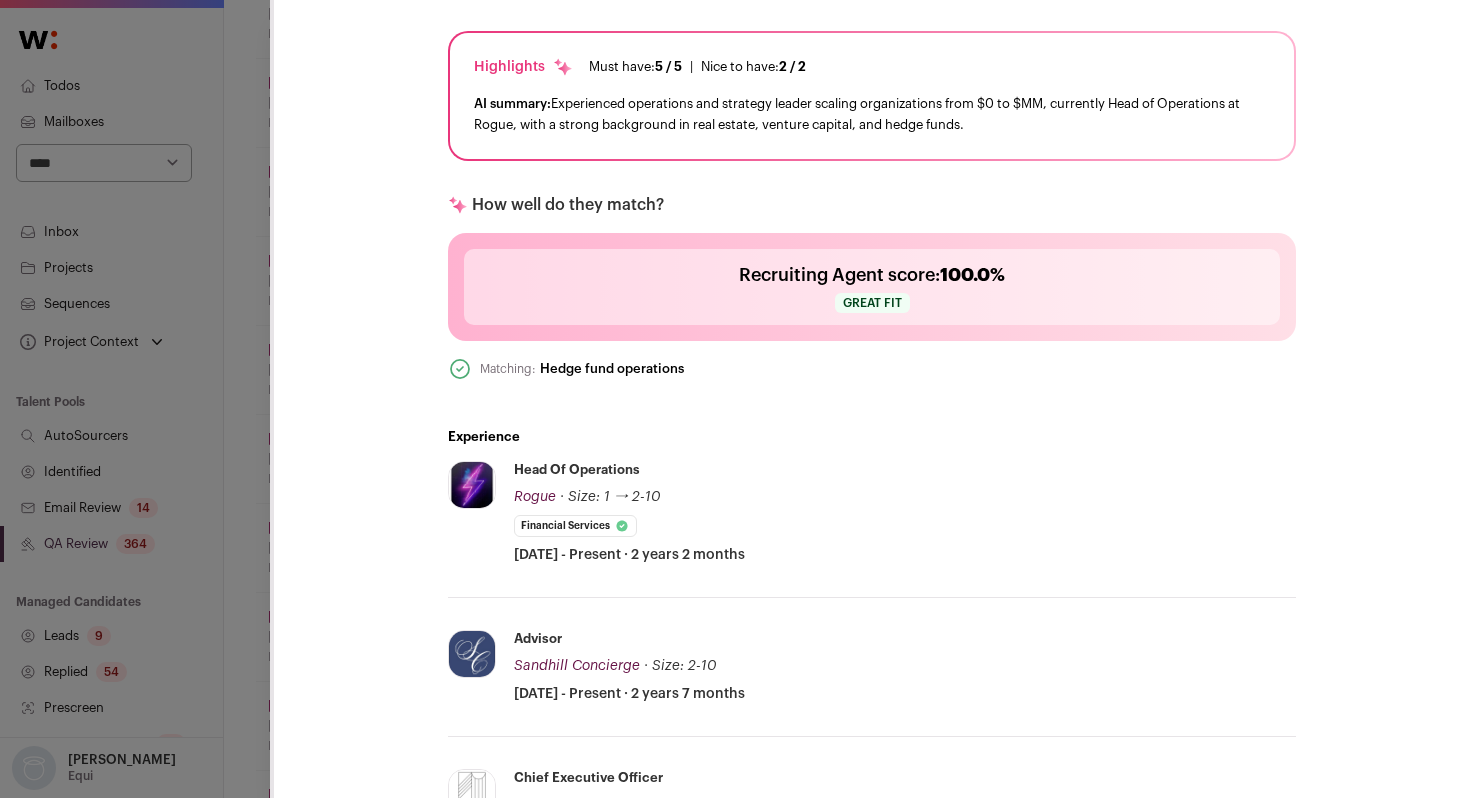 scroll, scrollTop: 384, scrollLeft: 0, axis: vertical 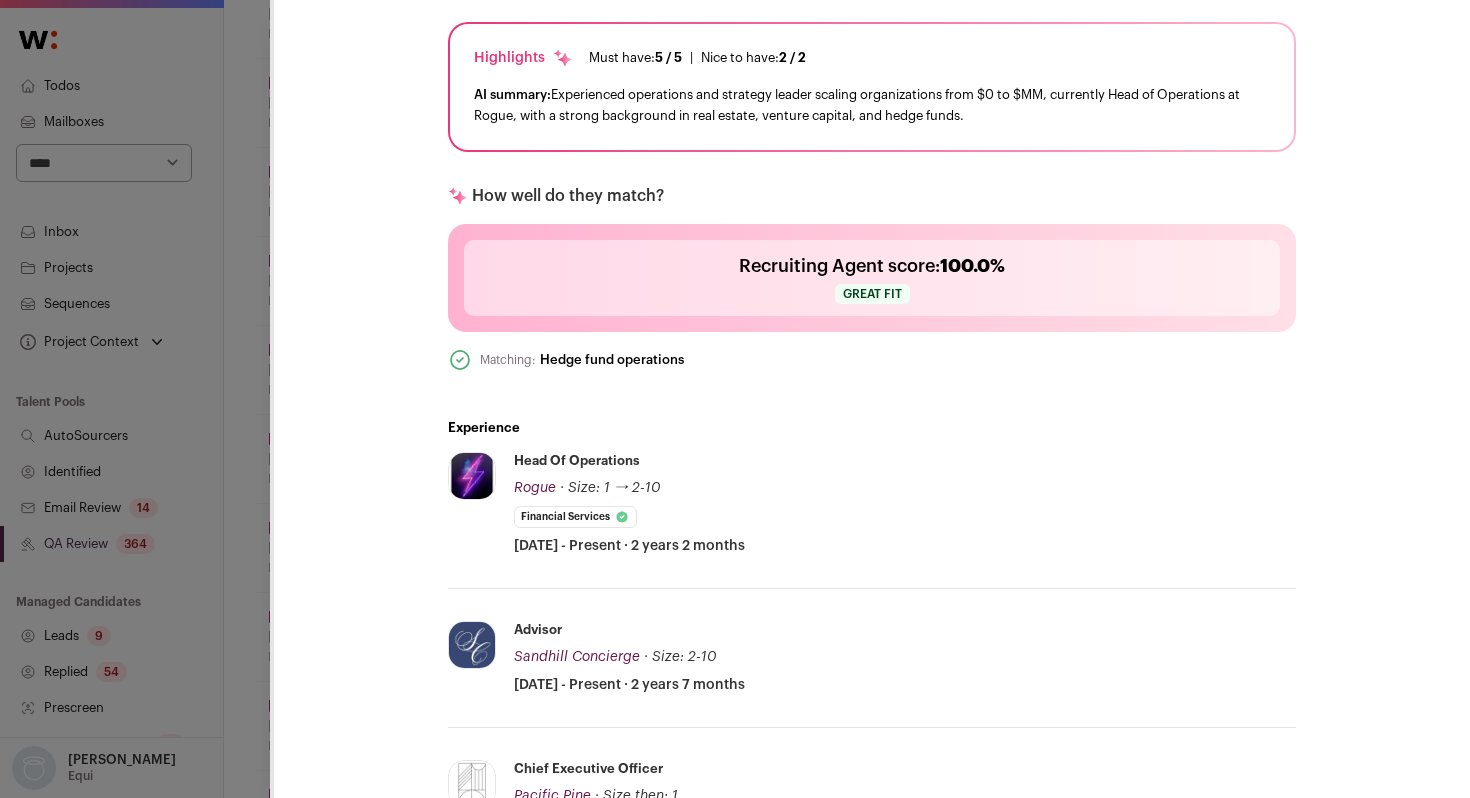 click on "[PERSON_NAME]
5 YOE
[DATE]
Admin only. The last time the profile was updated.
[US_STATE][GEOGRAPHIC_DATA]
Head of Operations @ Rogue
B.A. - Neuroscience & Philosophy - [GEOGRAPHIC_DATA][US_STATE] - 2017" at bounding box center [872, 698] 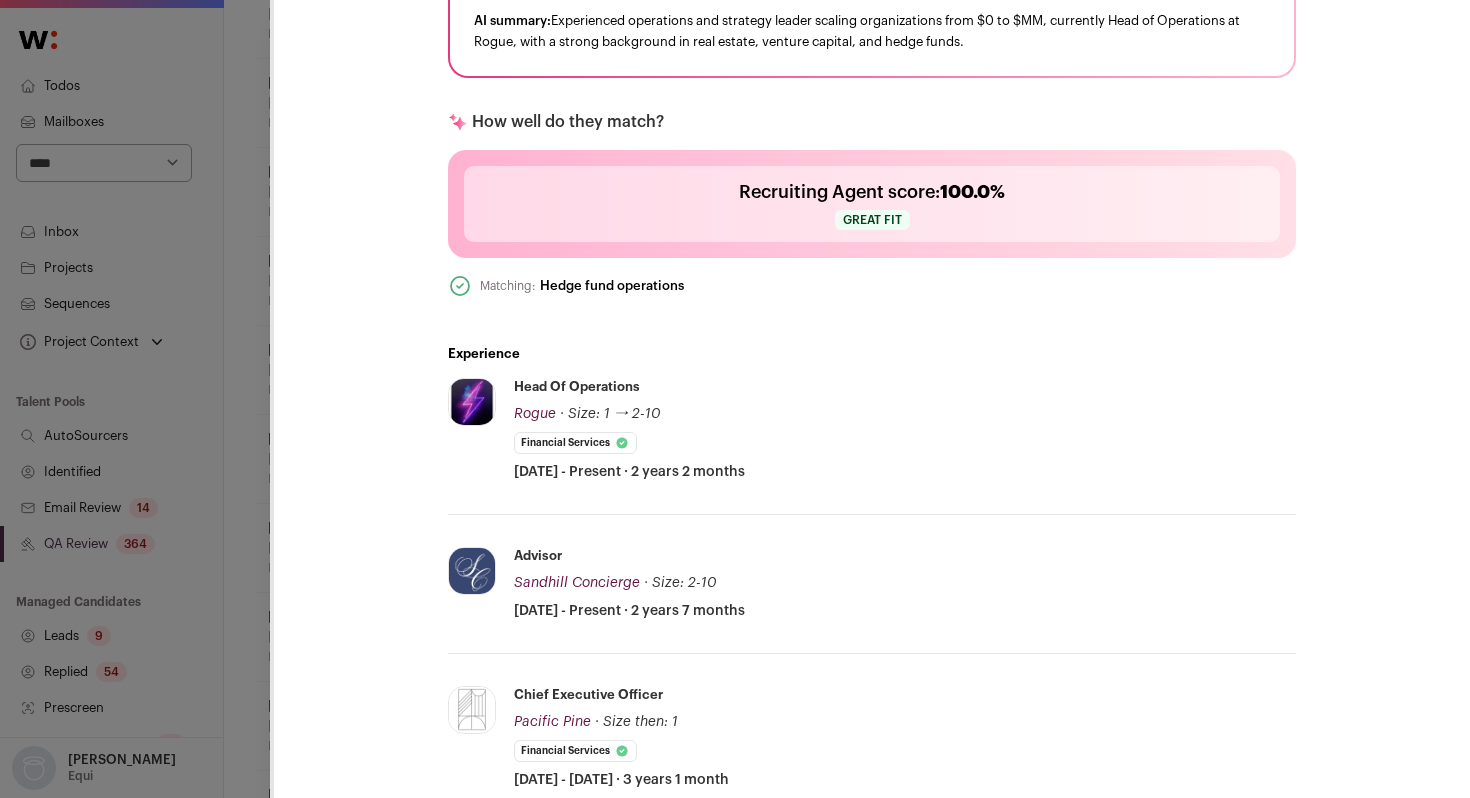scroll, scrollTop: 468, scrollLeft: 0, axis: vertical 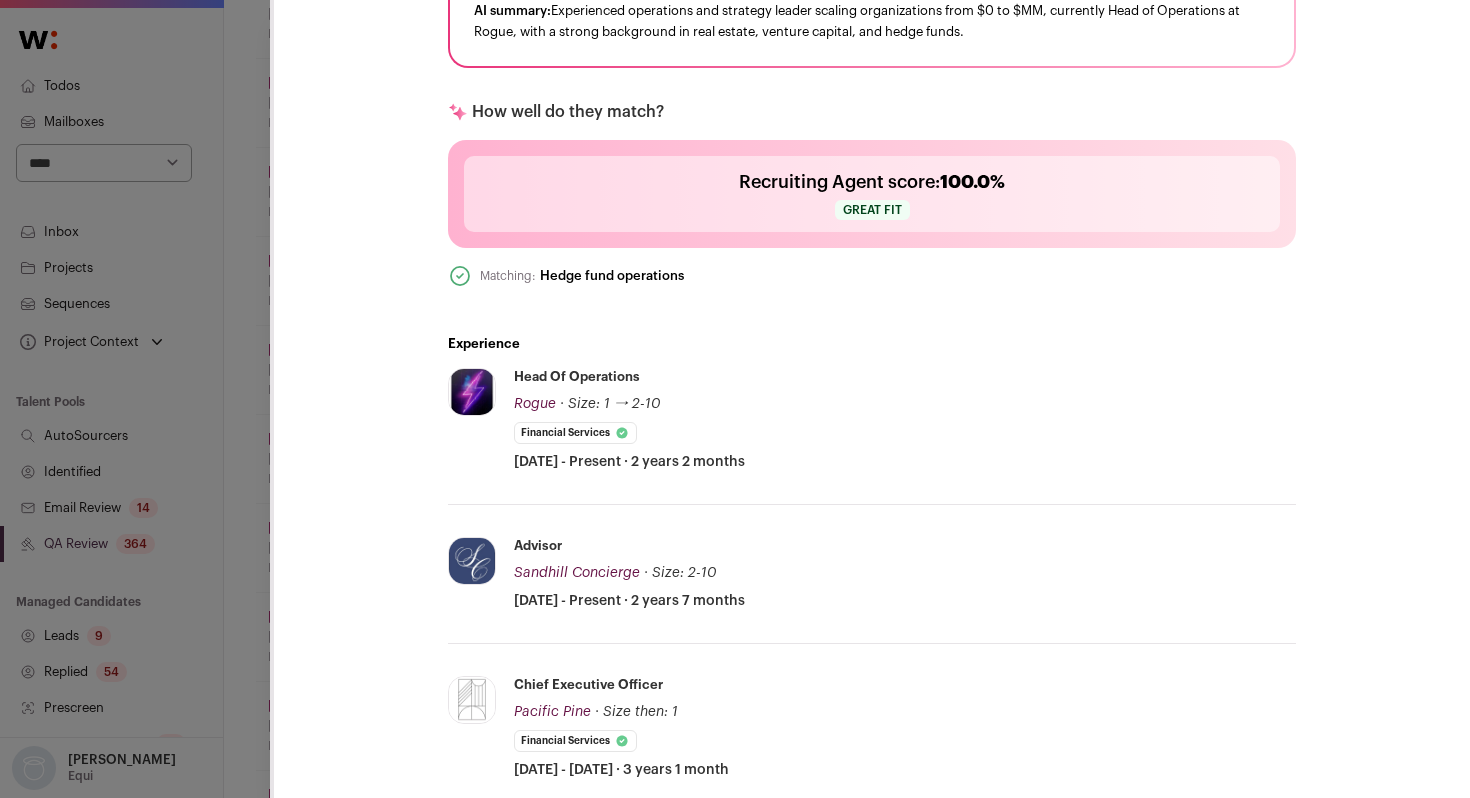 click on "[PERSON_NAME]
Last update:  [DATE]
View most recent conversation in Front
🔂 Reuse in same project
🏡 Add to different organization" at bounding box center [735, 399] 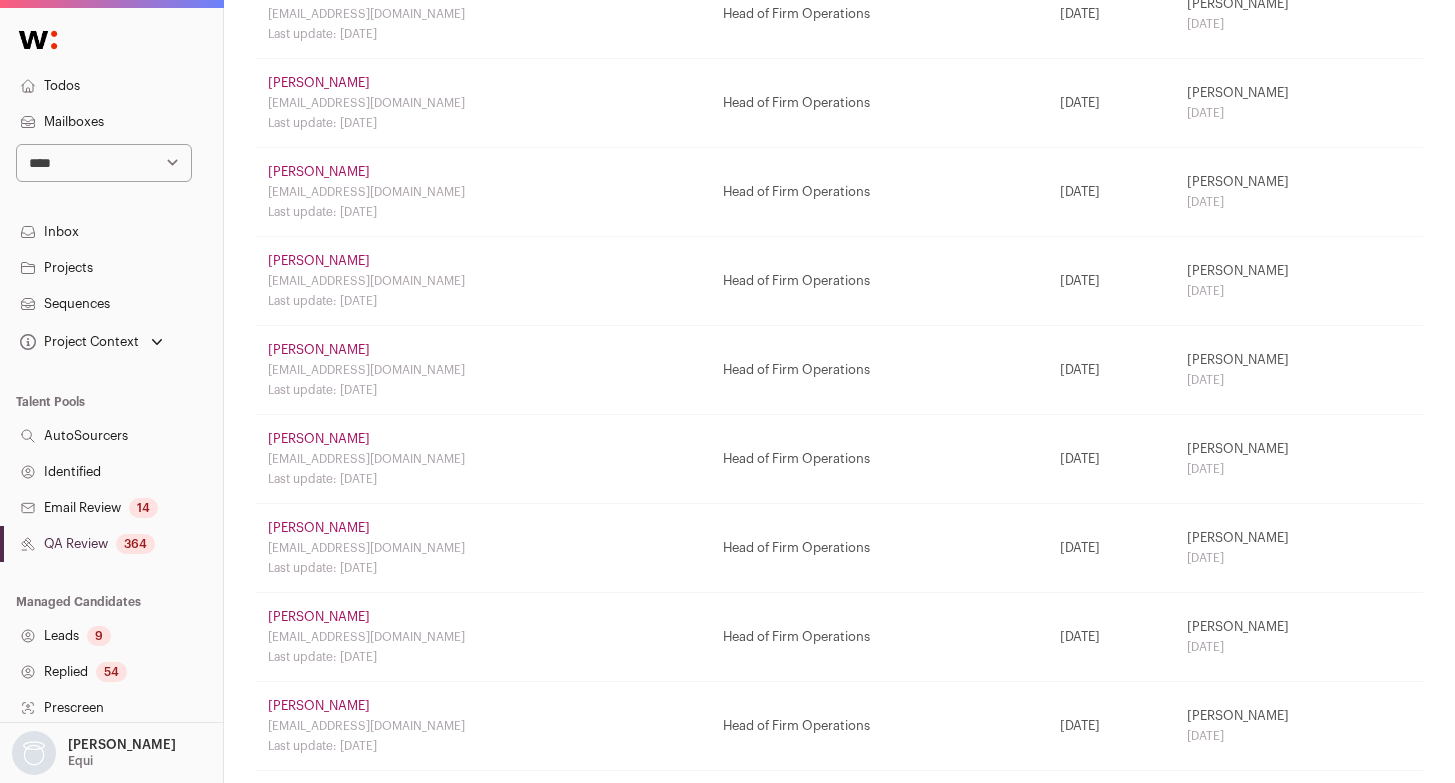 click on "[PERSON_NAME]" at bounding box center (319, 528) 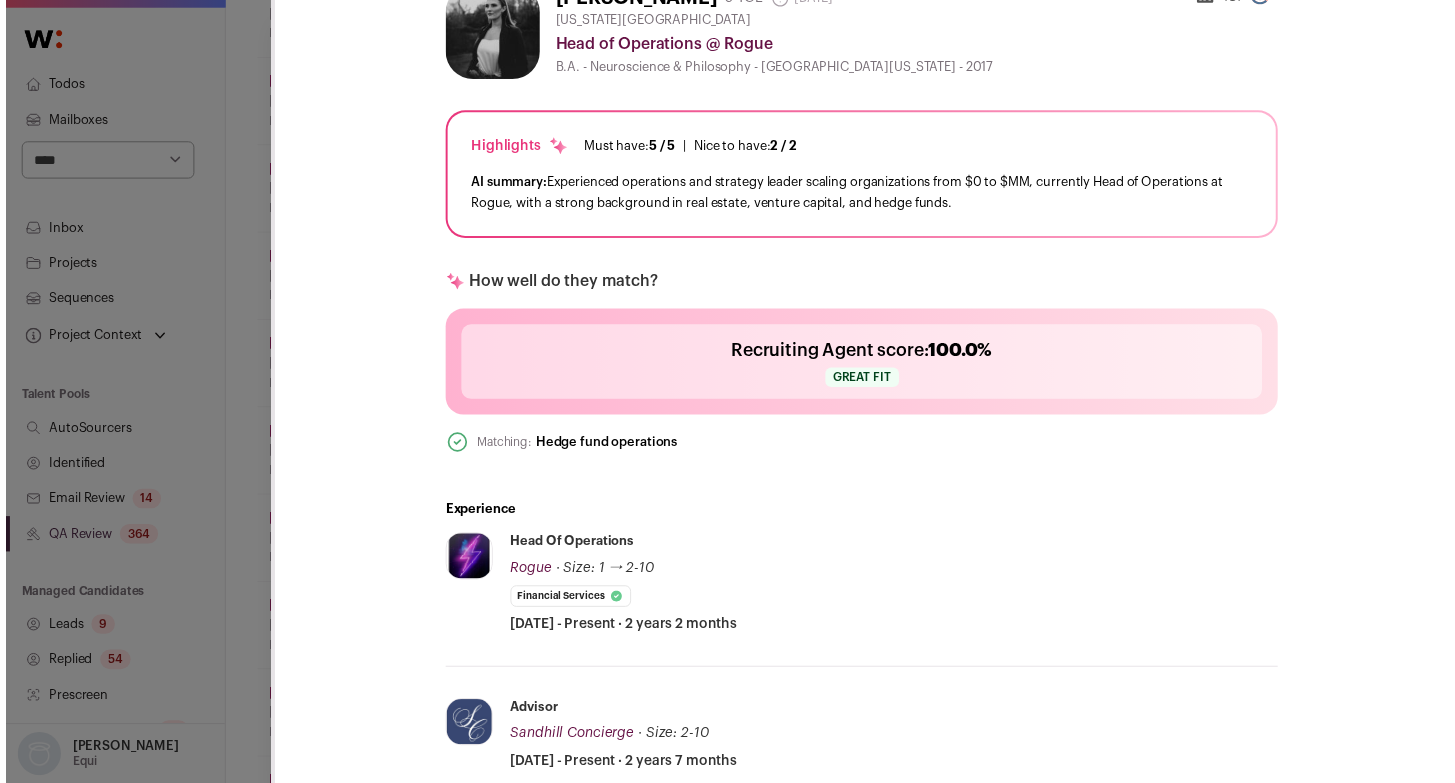 scroll, scrollTop: 306, scrollLeft: 0, axis: vertical 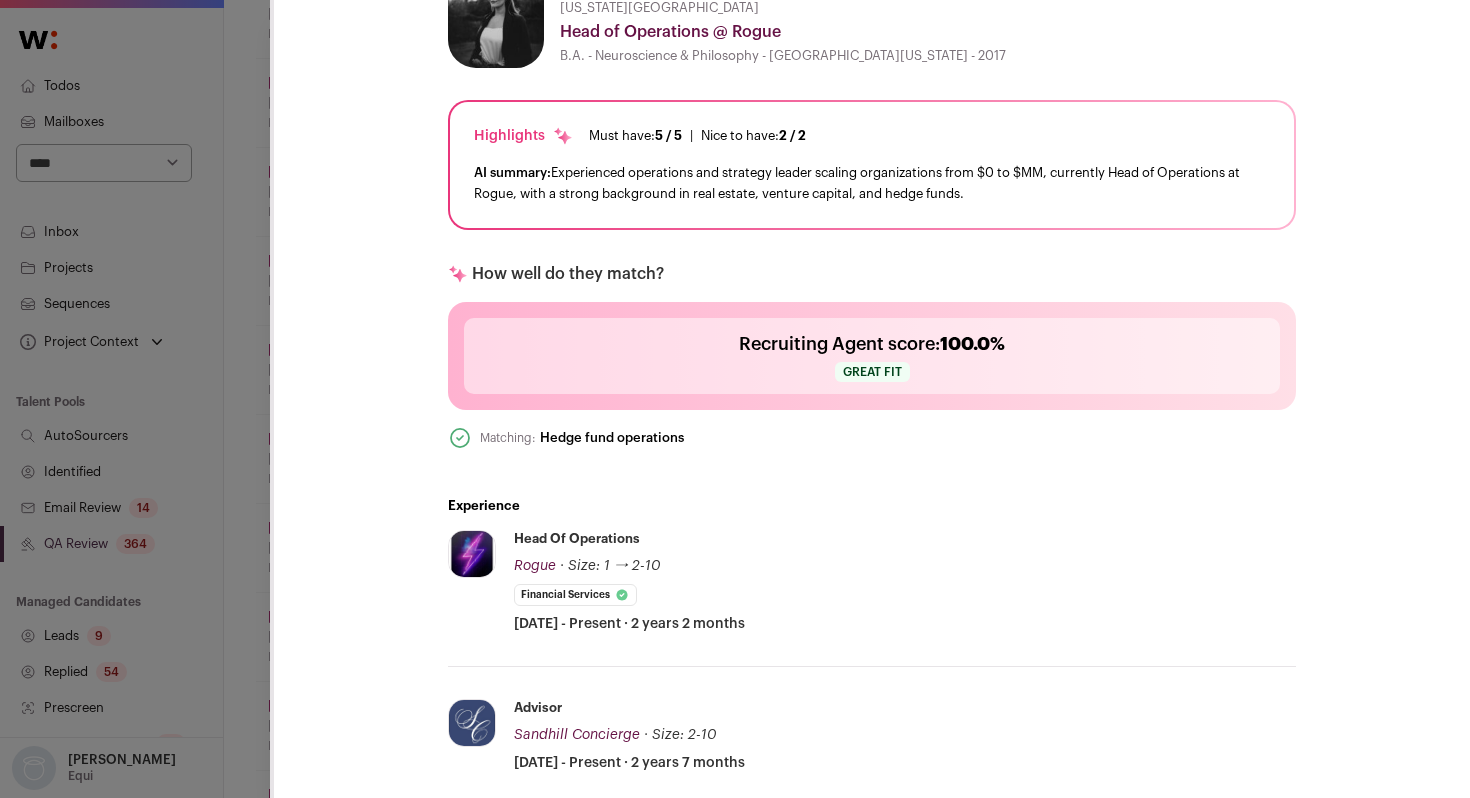 click on "[PERSON_NAME]
Last update:  [DATE]
View most recent conversation in Front
🔂 Reuse in same project
🏡 Add to different organization" at bounding box center (735, 399) 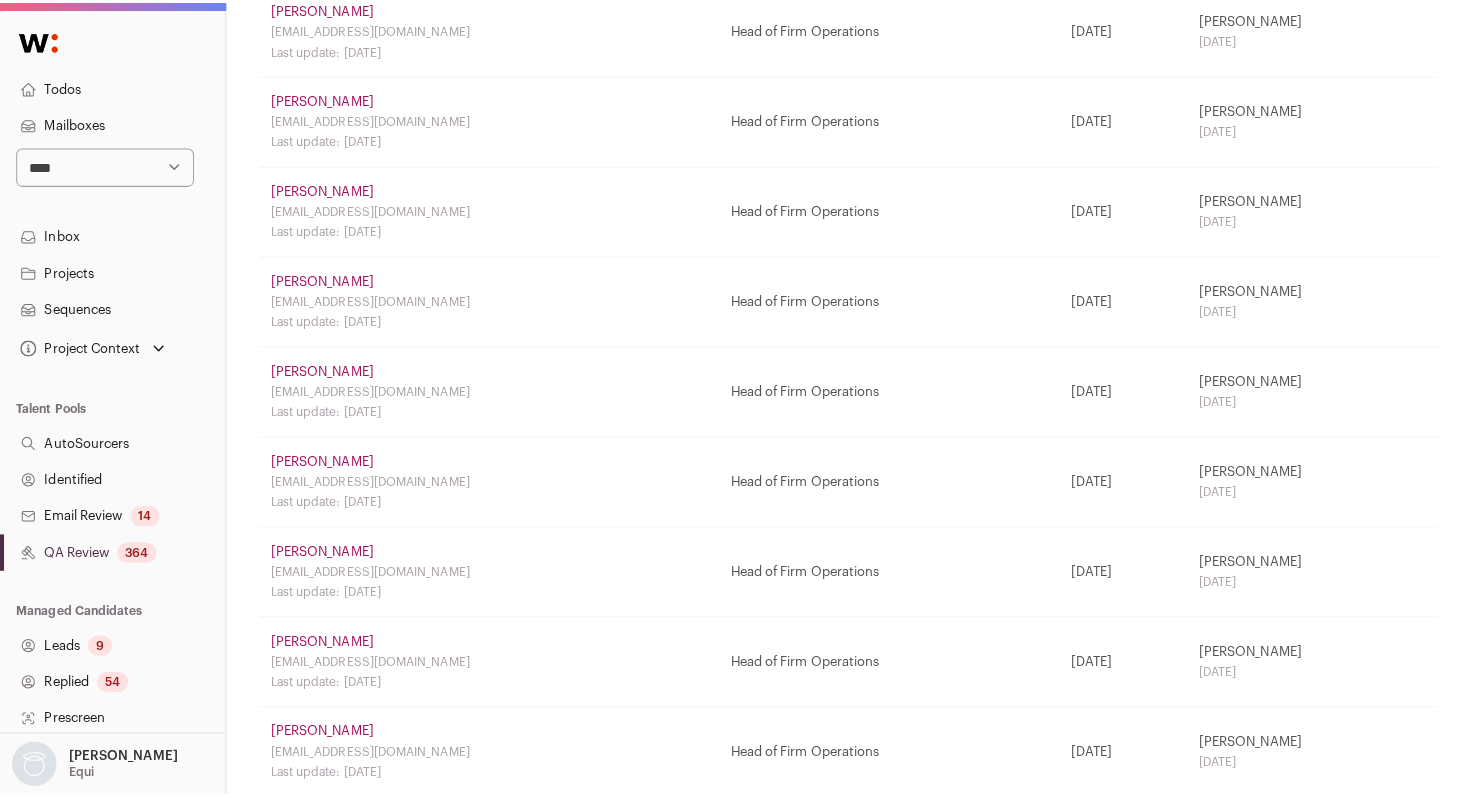 scroll, scrollTop: 703, scrollLeft: 0, axis: vertical 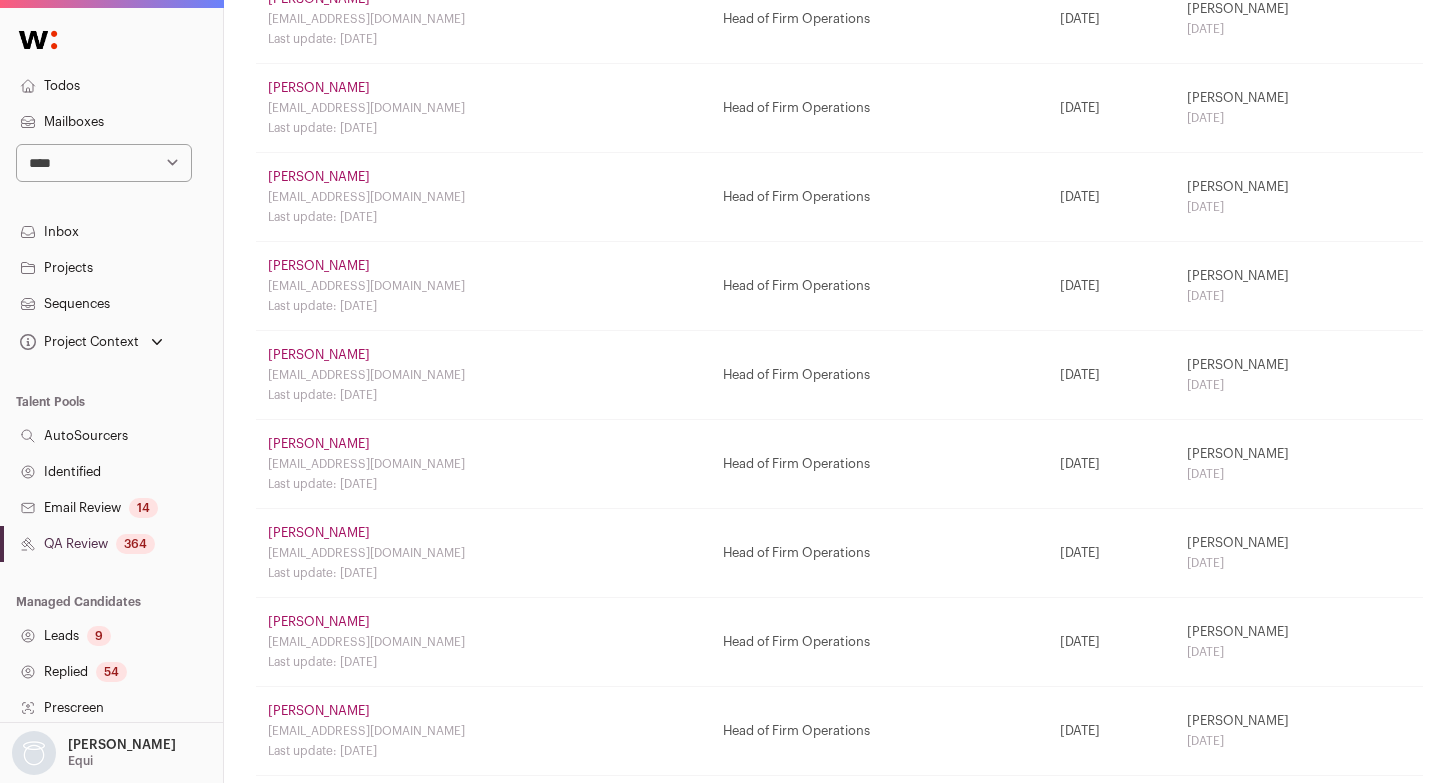 click on "[PERSON_NAME]" at bounding box center (319, 533) 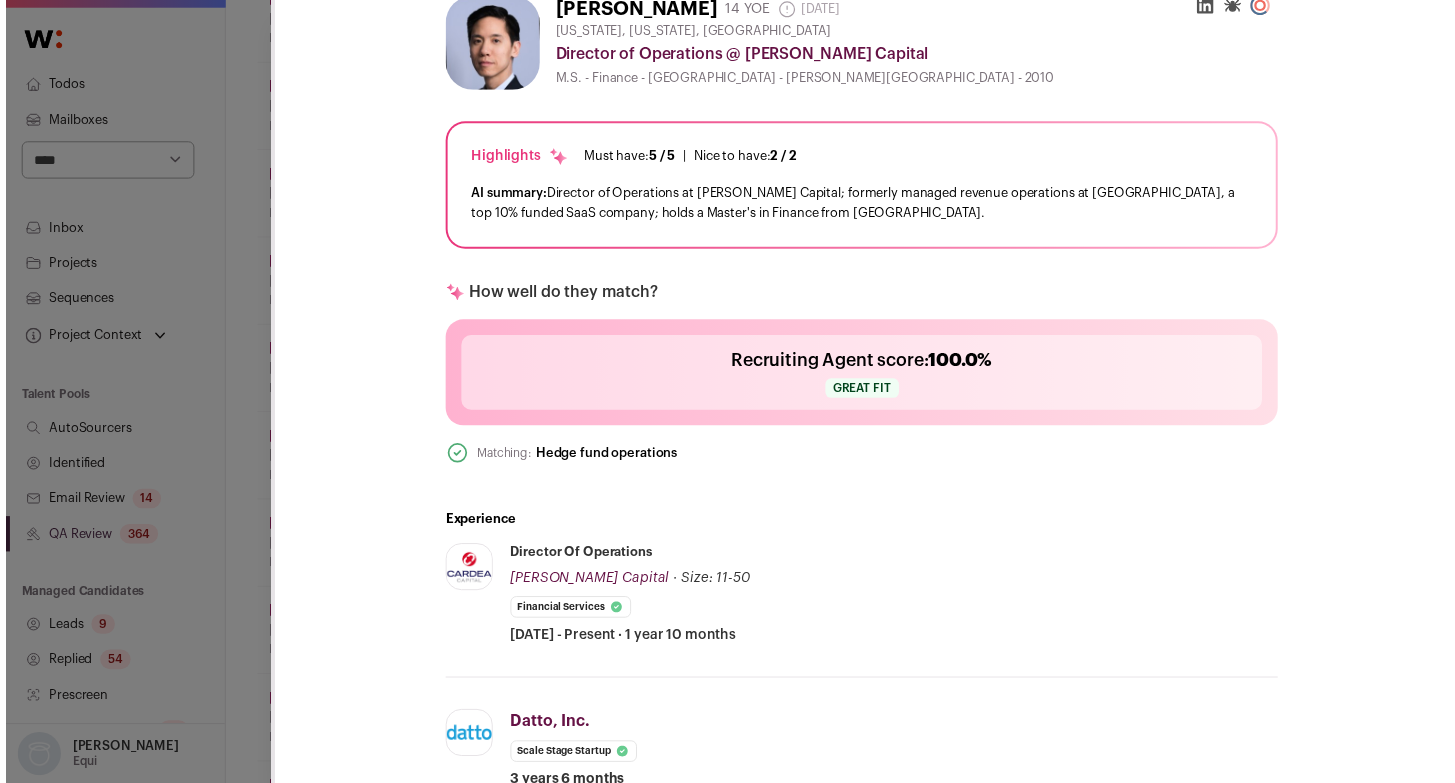 scroll, scrollTop: 408, scrollLeft: 0, axis: vertical 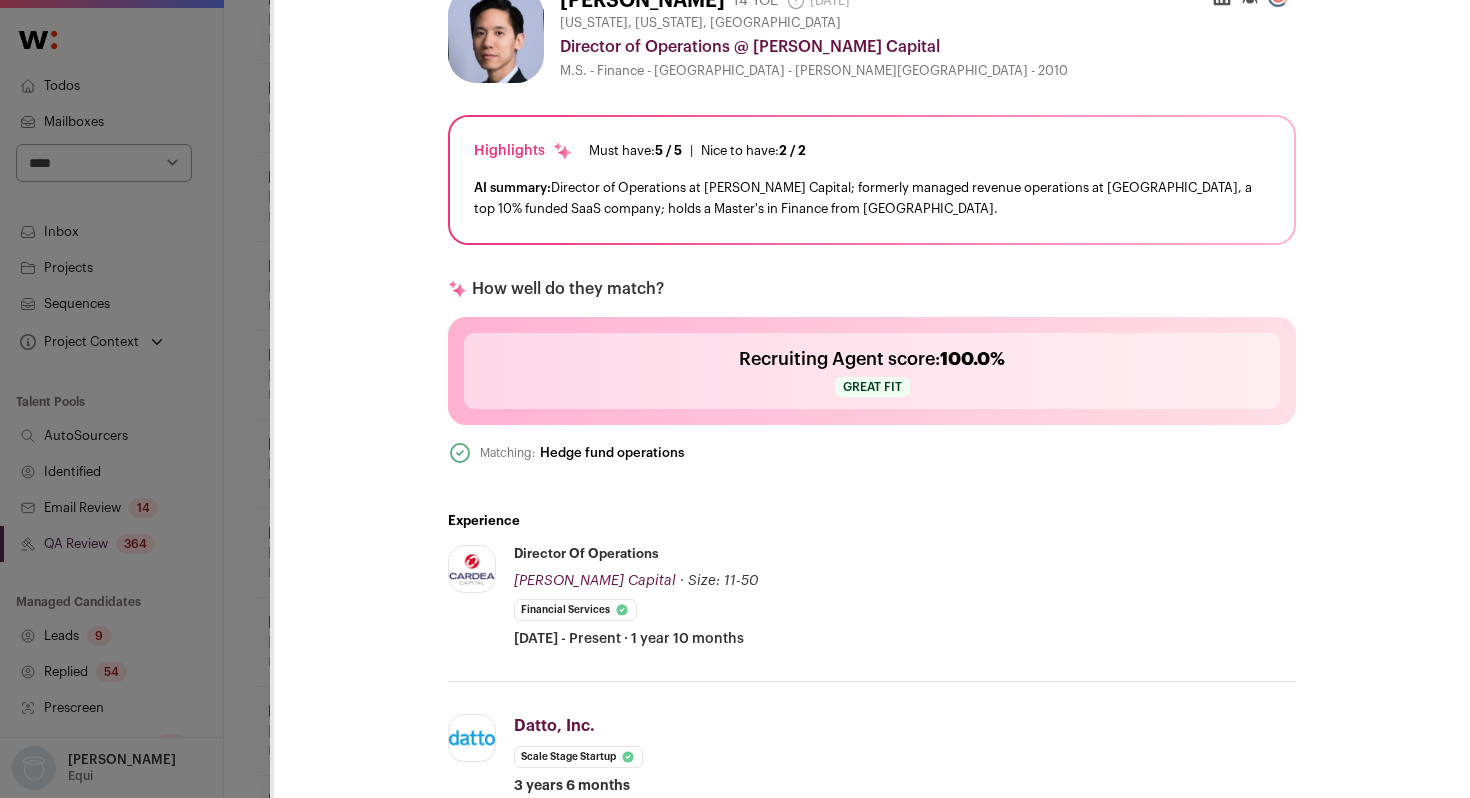 click on "CSM Outreach
[Head of Firm Operations] Outreach Sequence V1
Stop sequence
[PERSON_NAME]
Last update:  [DATE]
View most recent conversation in Front
🔂 Reuse in same project" at bounding box center (735, 399) 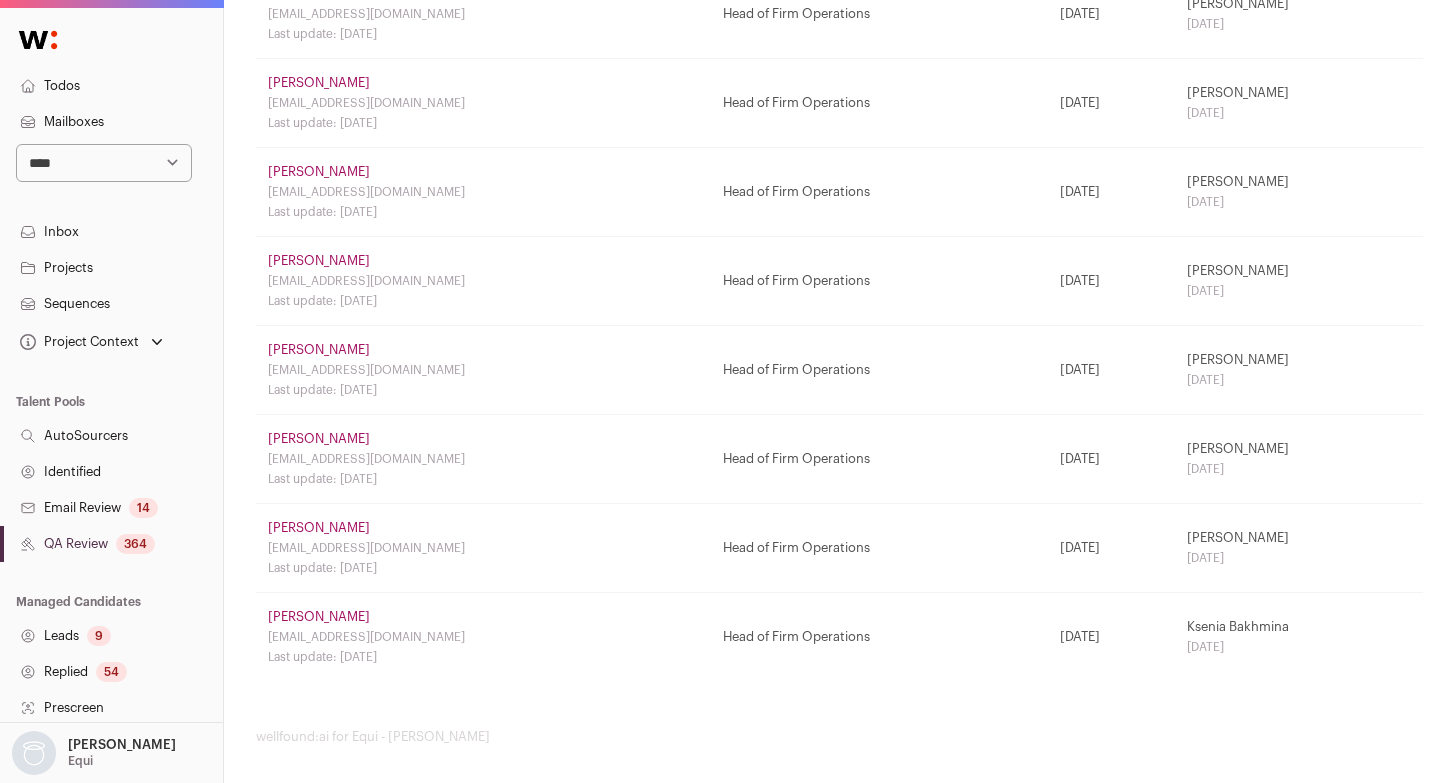 scroll, scrollTop: 896, scrollLeft: 0, axis: vertical 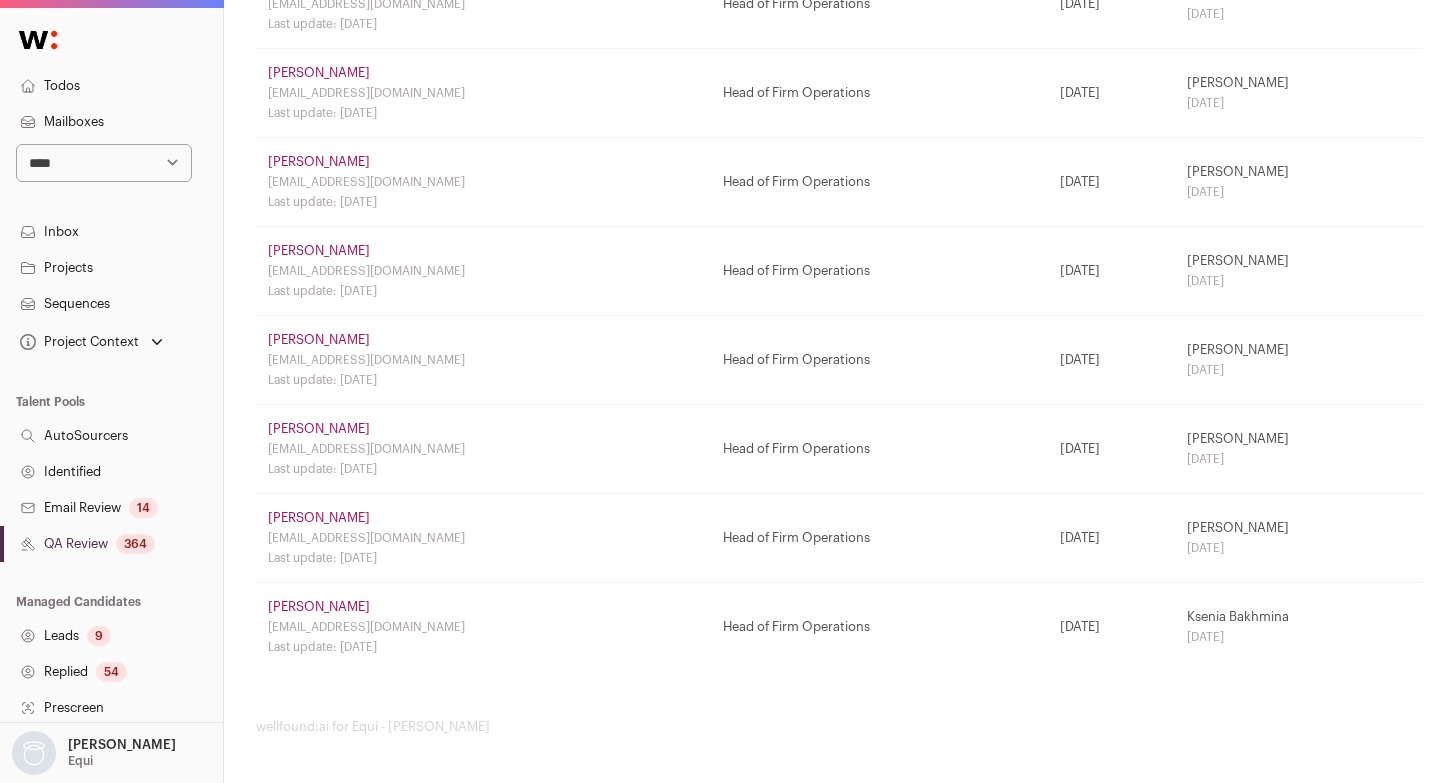click on "Identified" at bounding box center [111, 472] 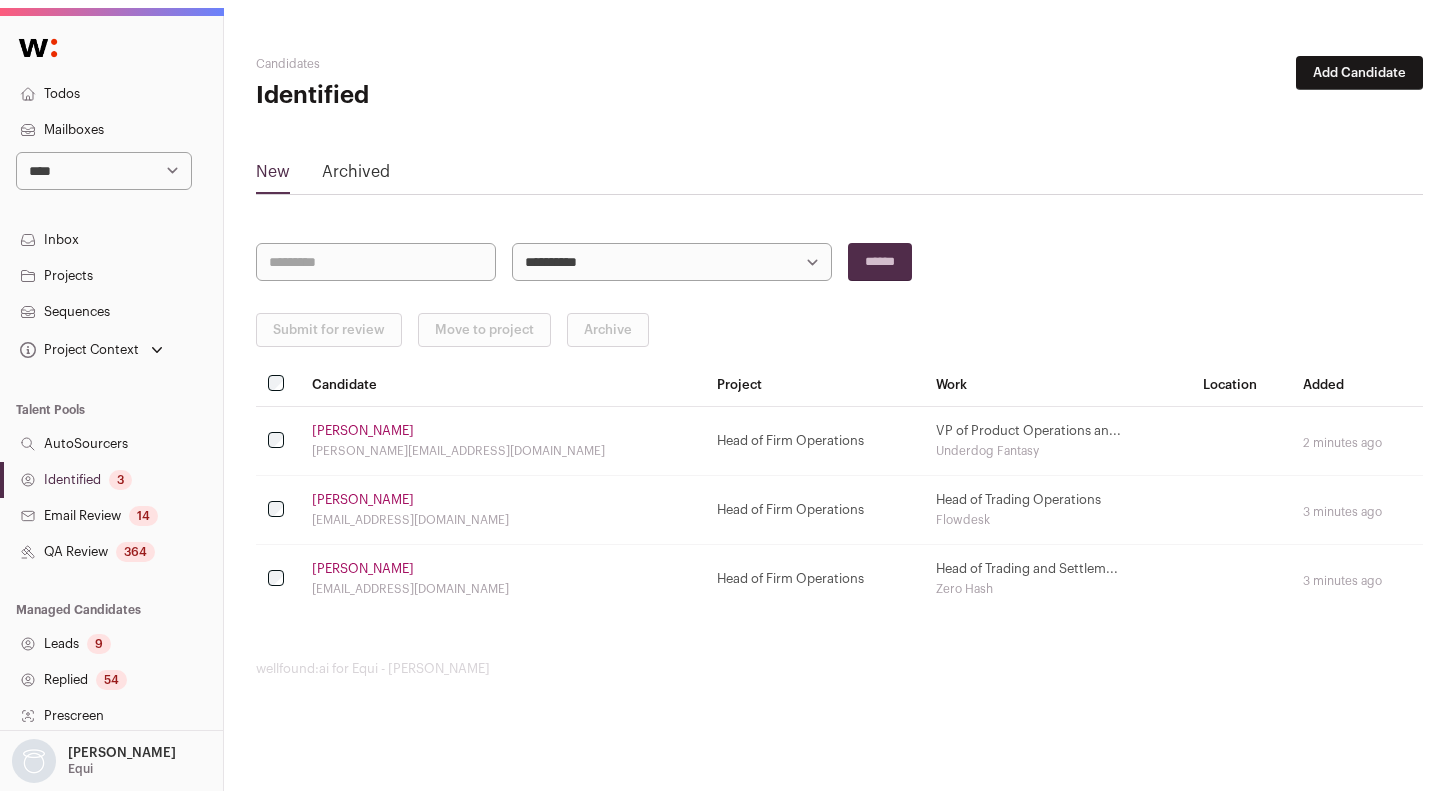 scroll, scrollTop: 0, scrollLeft: 0, axis: both 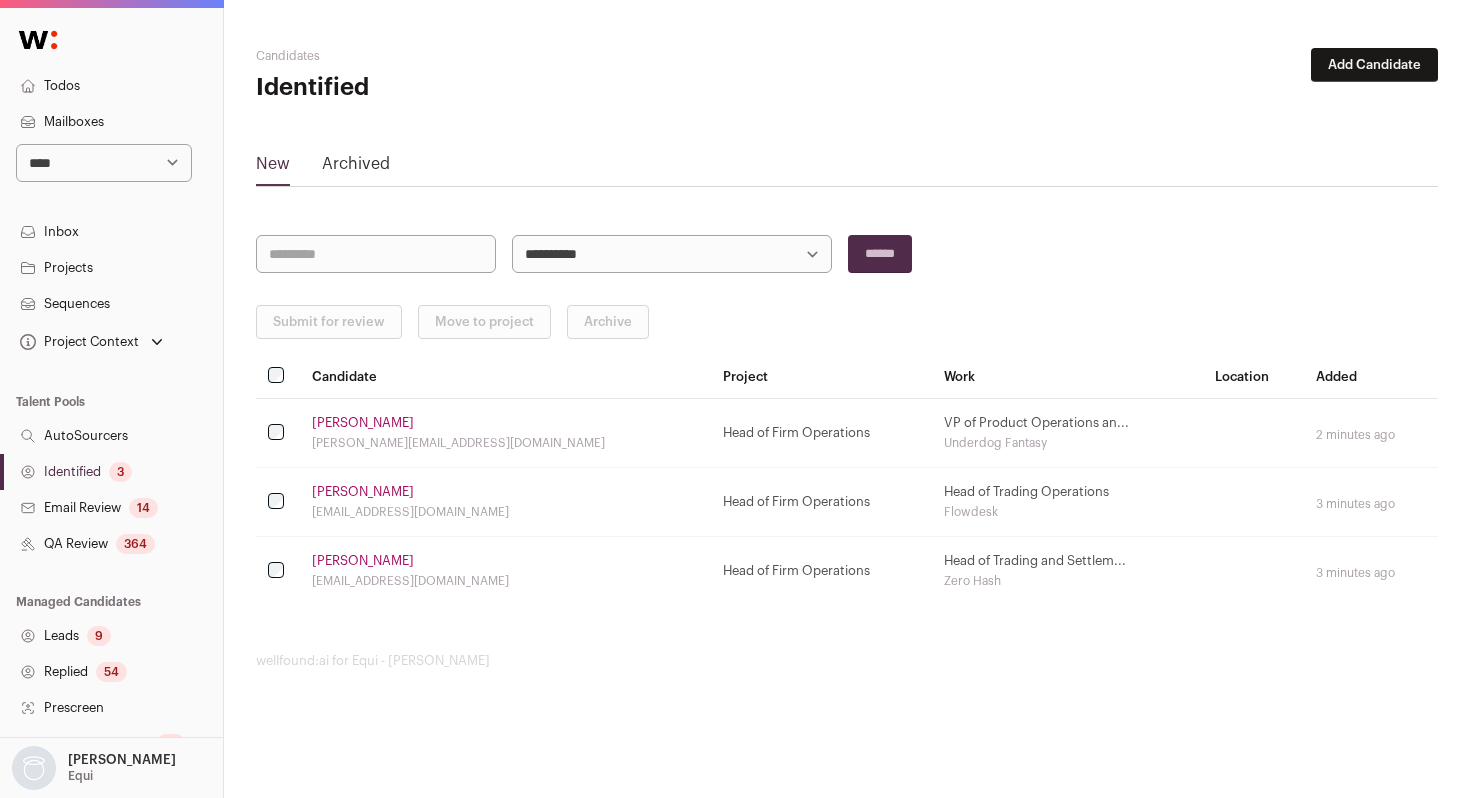 click on "Identified
3" at bounding box center [111, 472] 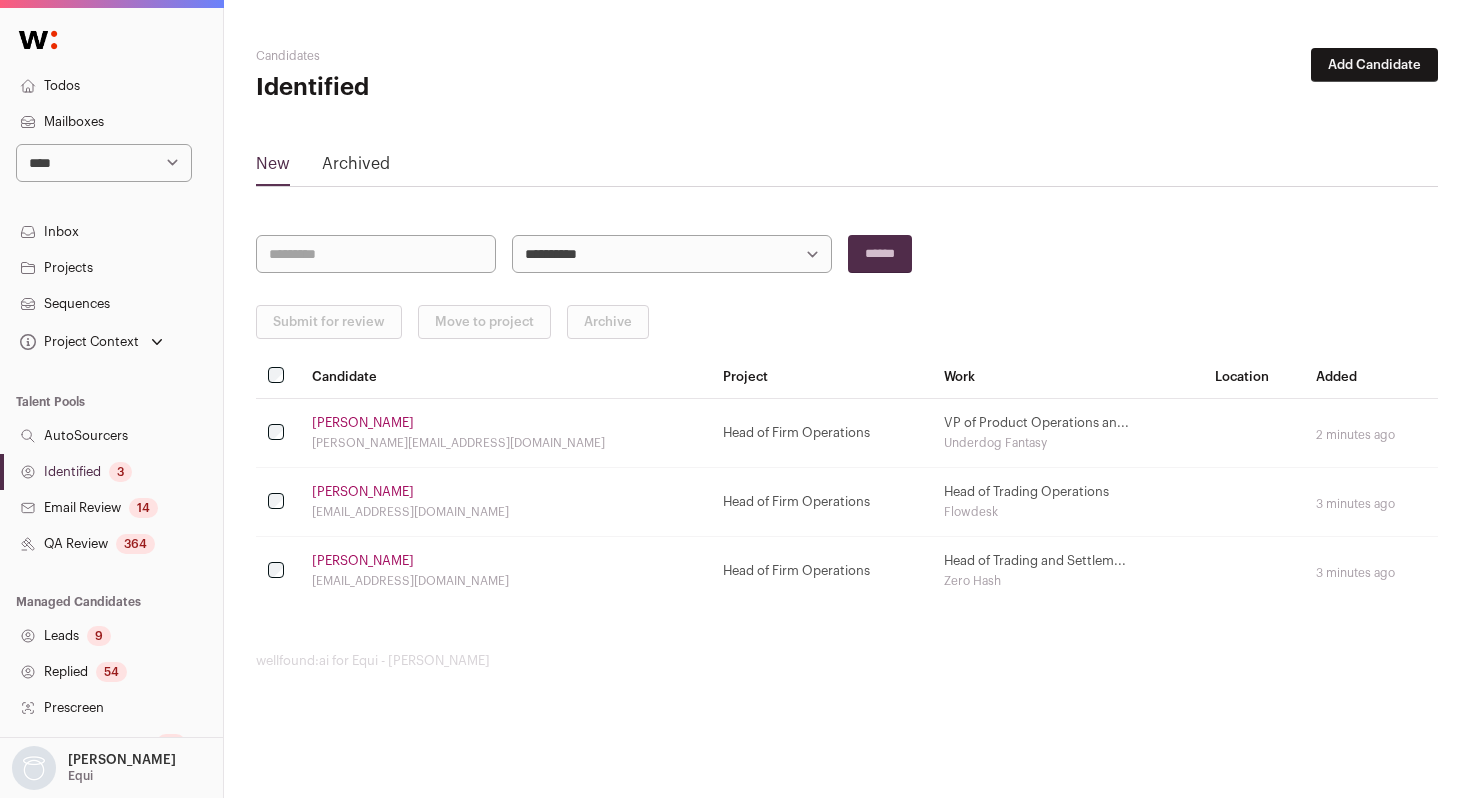 click on "Identified
3" at bounding box center (111, 472) 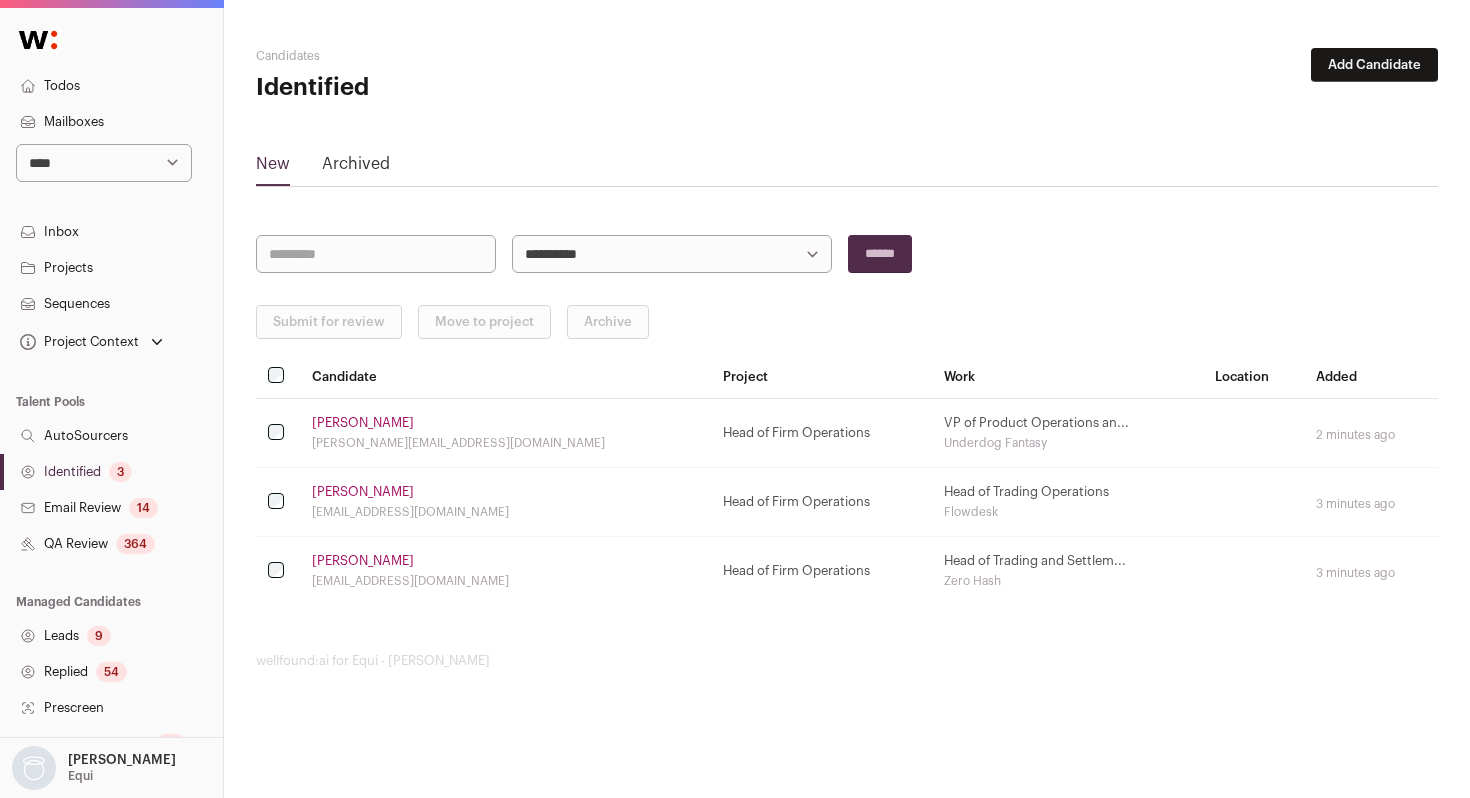 click on "Identified
3" at bounding box center (111, 472) 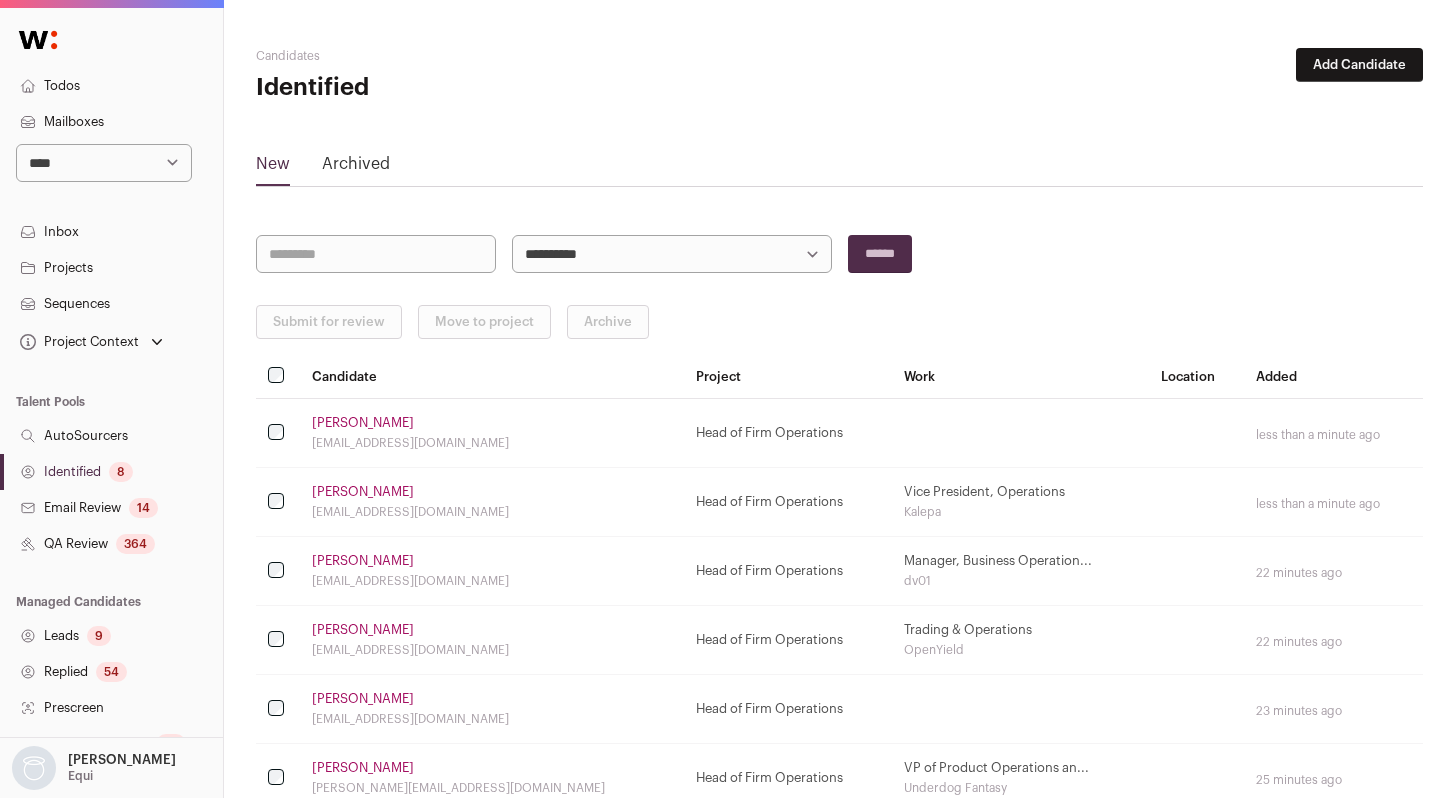 click on "Identified
8" at bounding box center [111, 472] 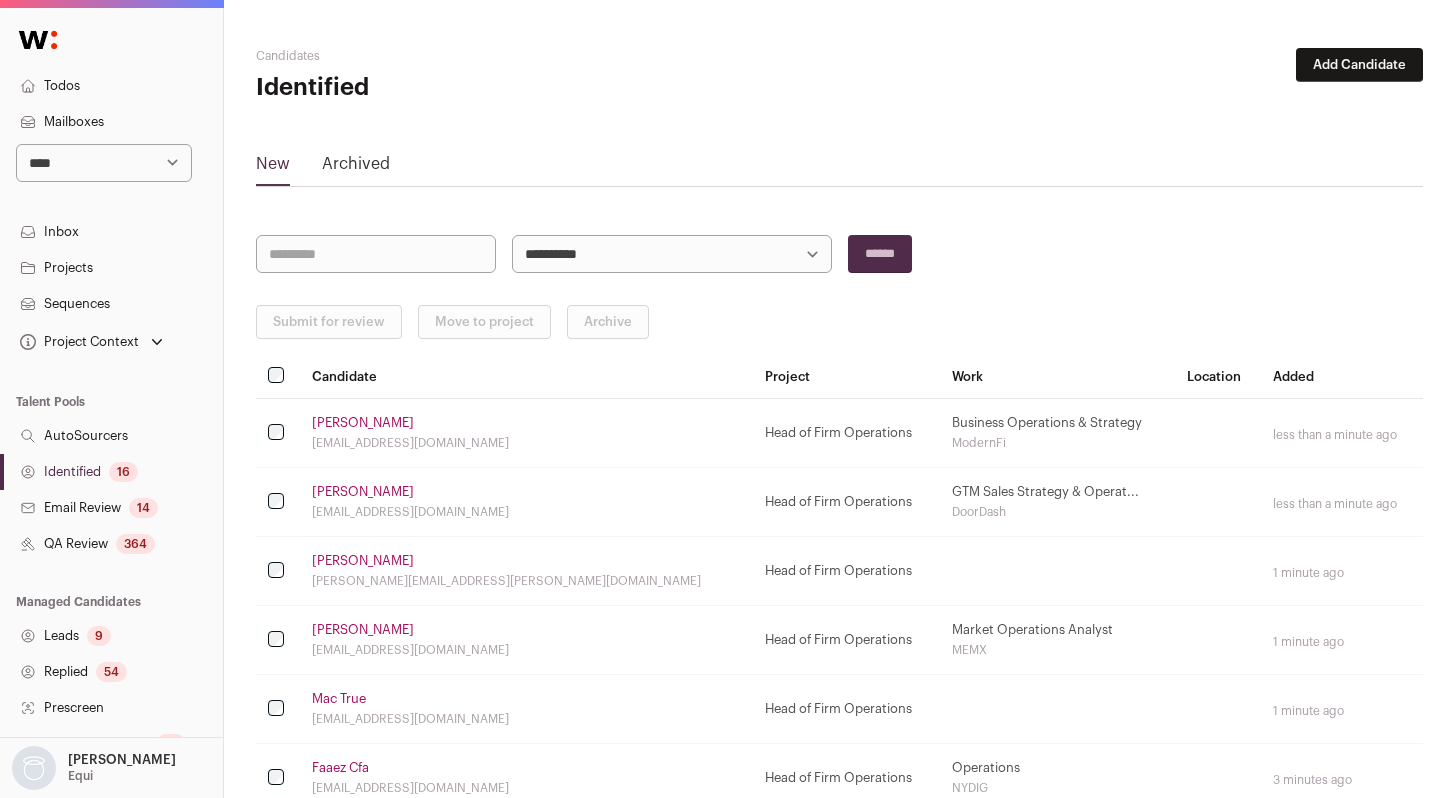 click on "Identified
16" at bounding box center [111, 472] 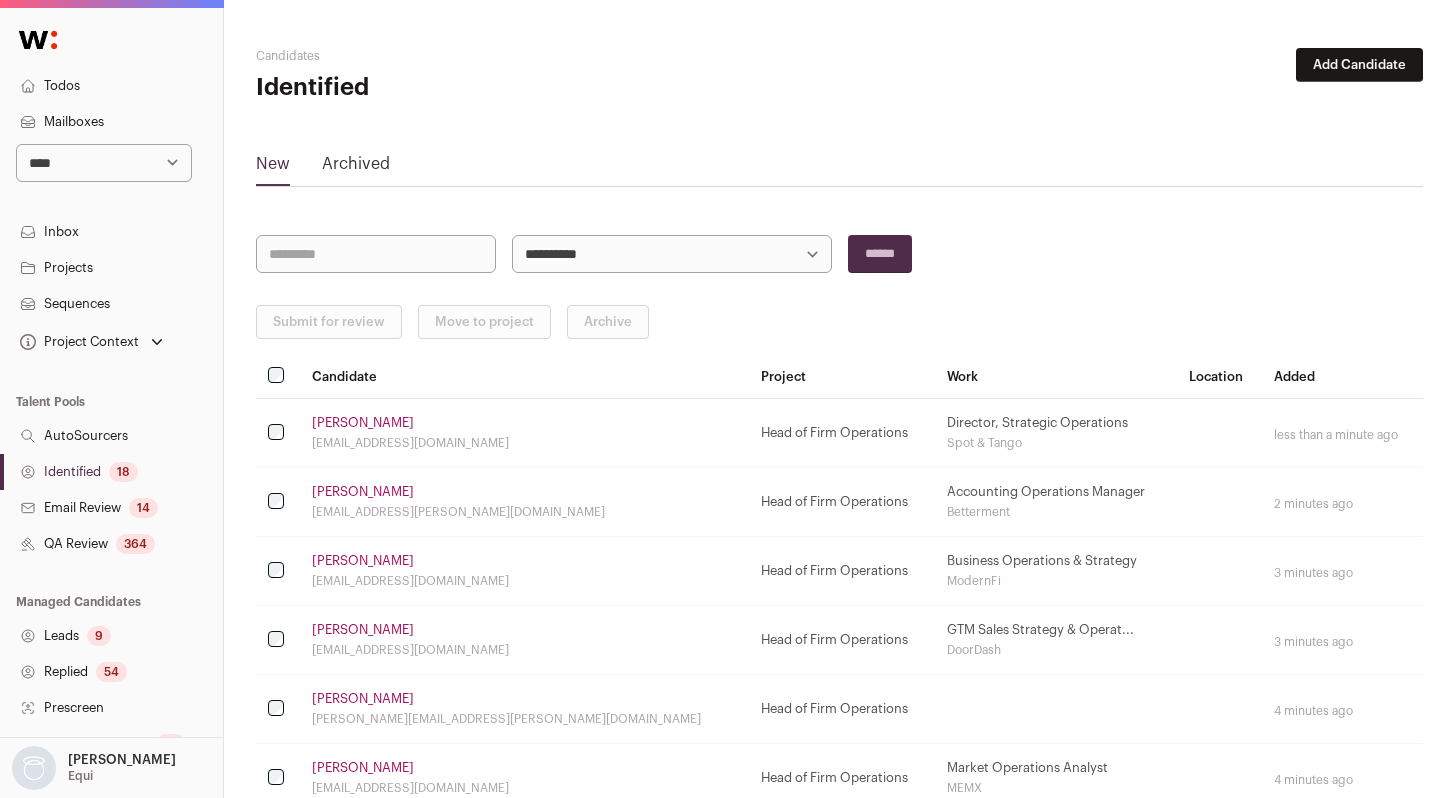click on "Identified
18" at bounding box center [111, 472] 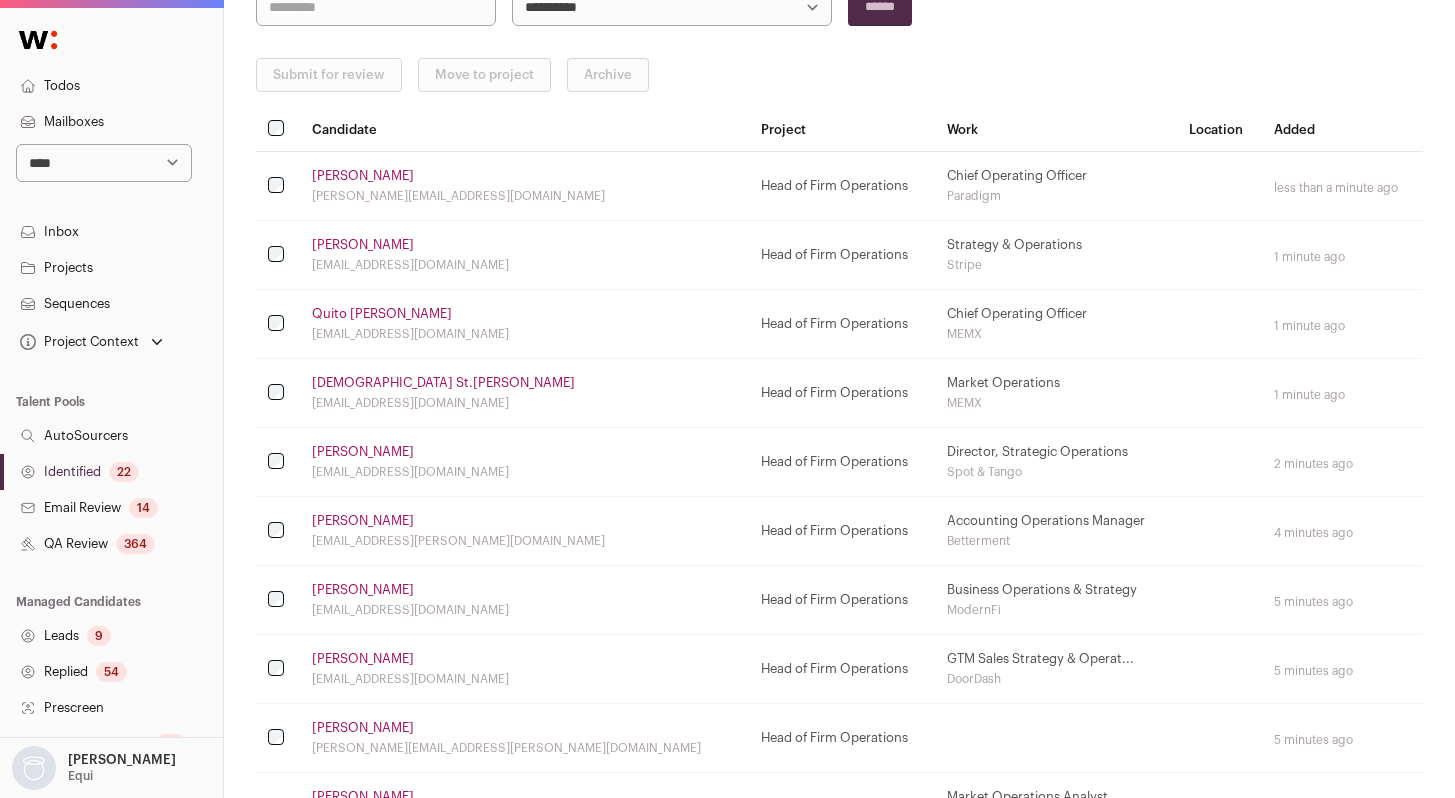 scroll, scrollTop: 234, scrollLeft: 0, axis: vertical 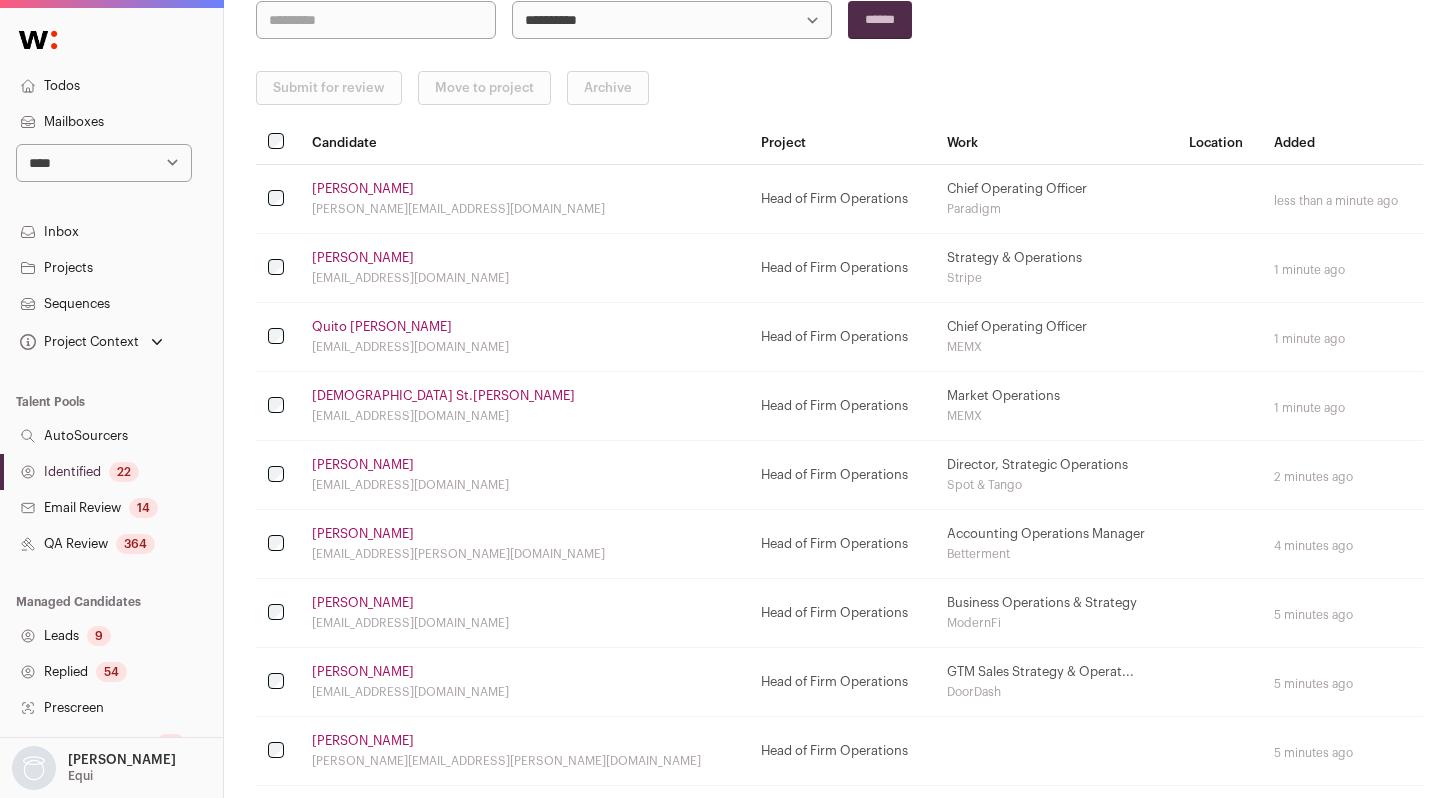 click on "[PERSON_NAME]" at bounding box center (363, 189) 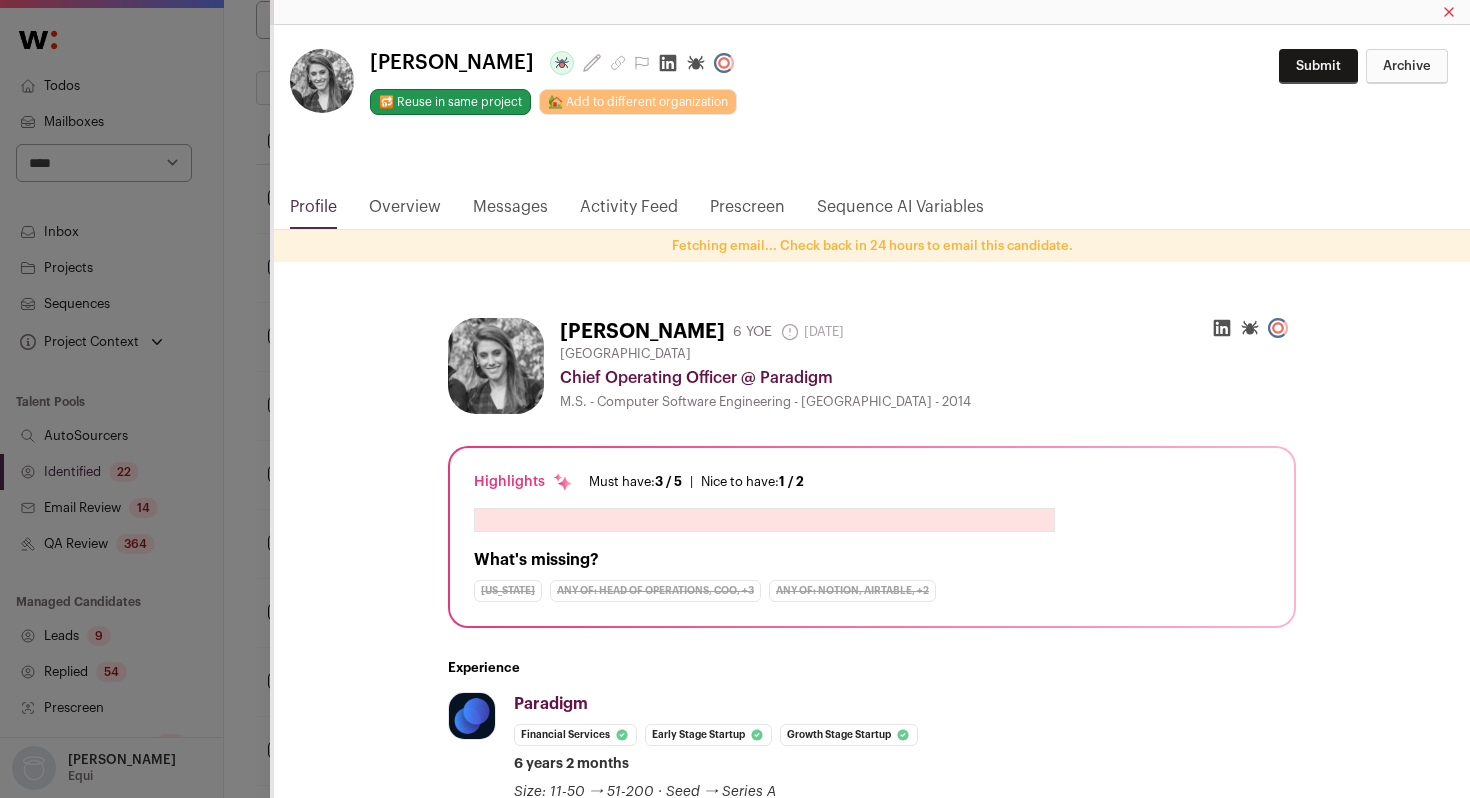 click 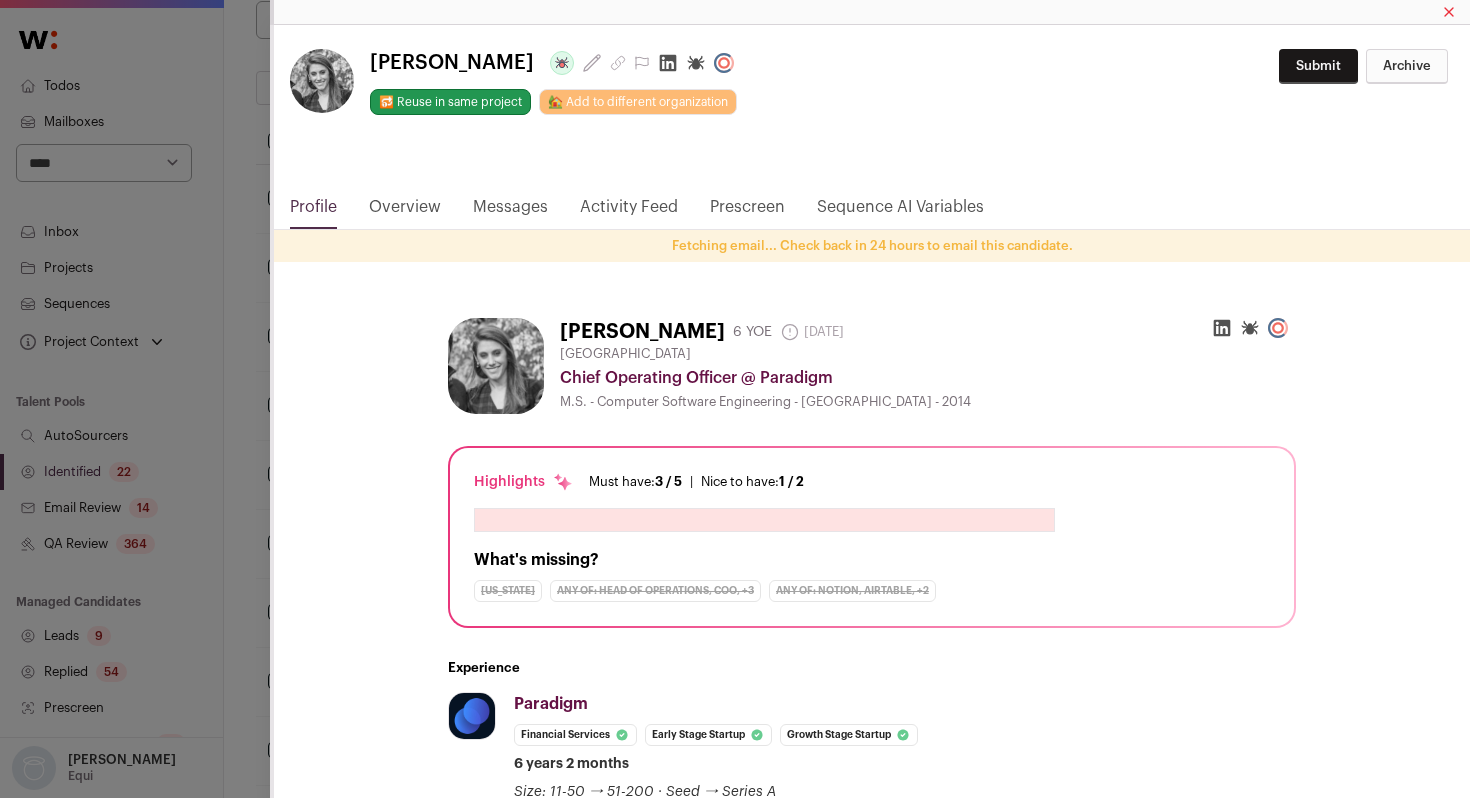 click on "**********" at bounding box center [735, 399] 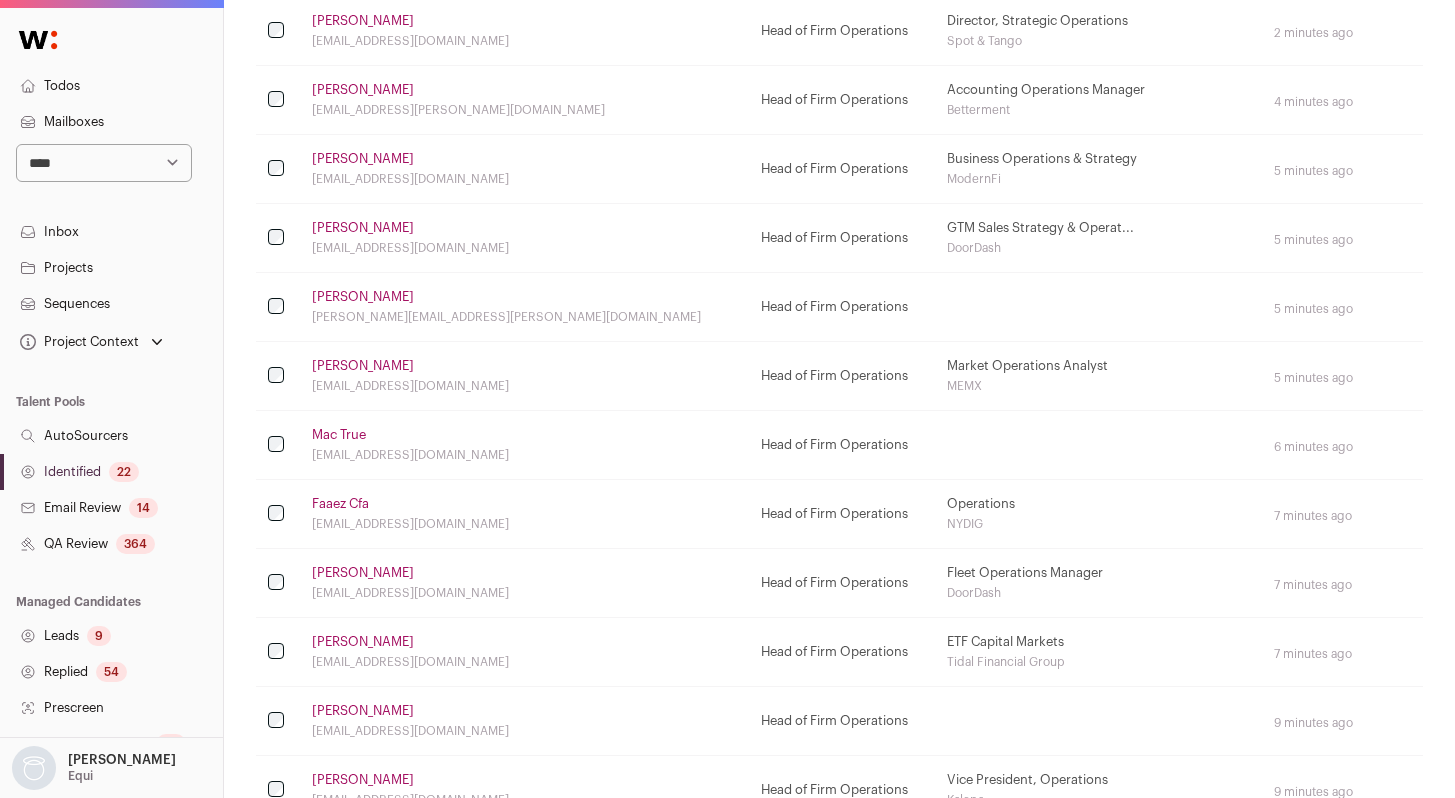 scroll, scrollTop: 687, scrollLeft: 0, axis: vertical 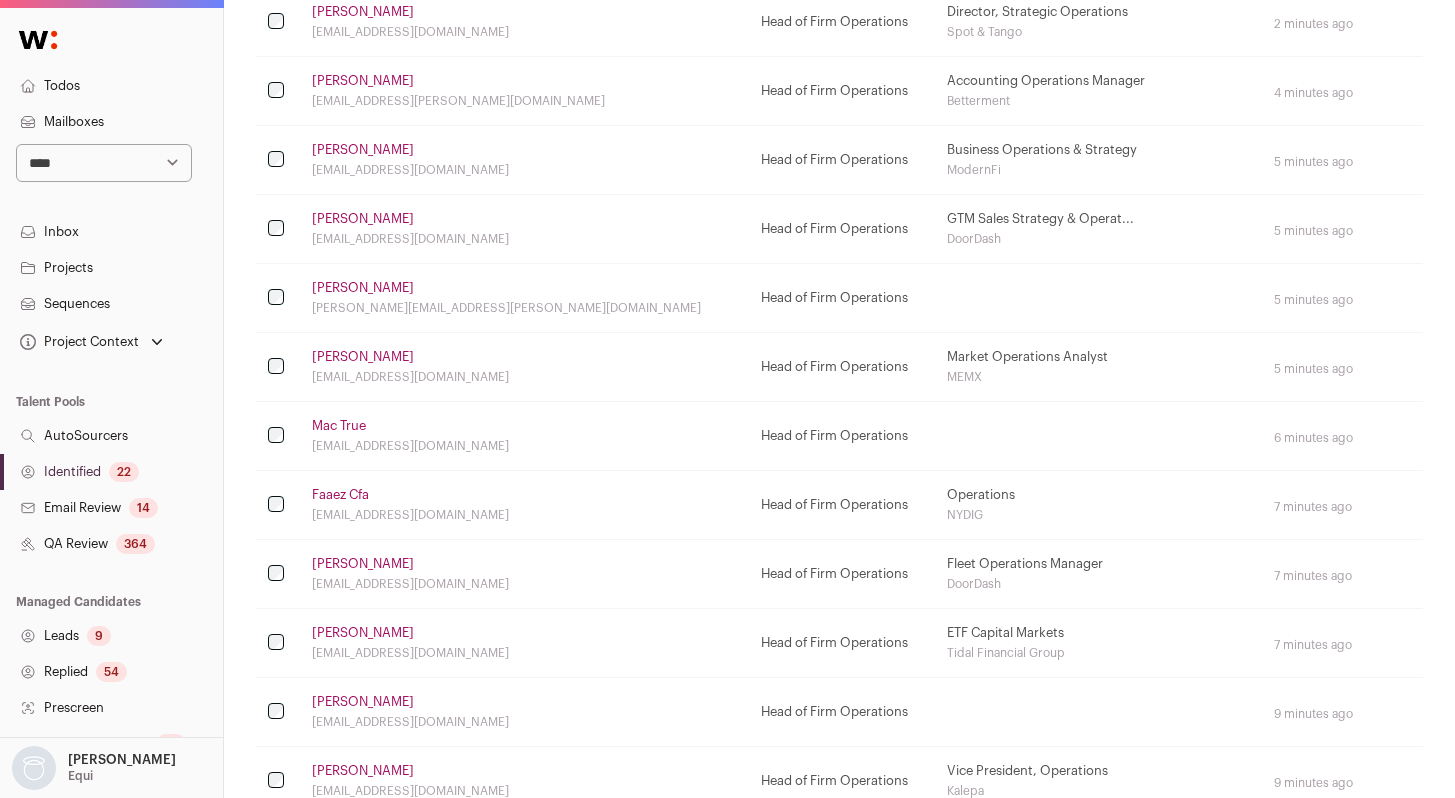click on "[PERSON_NAME]" at bounding box center (363, 288) 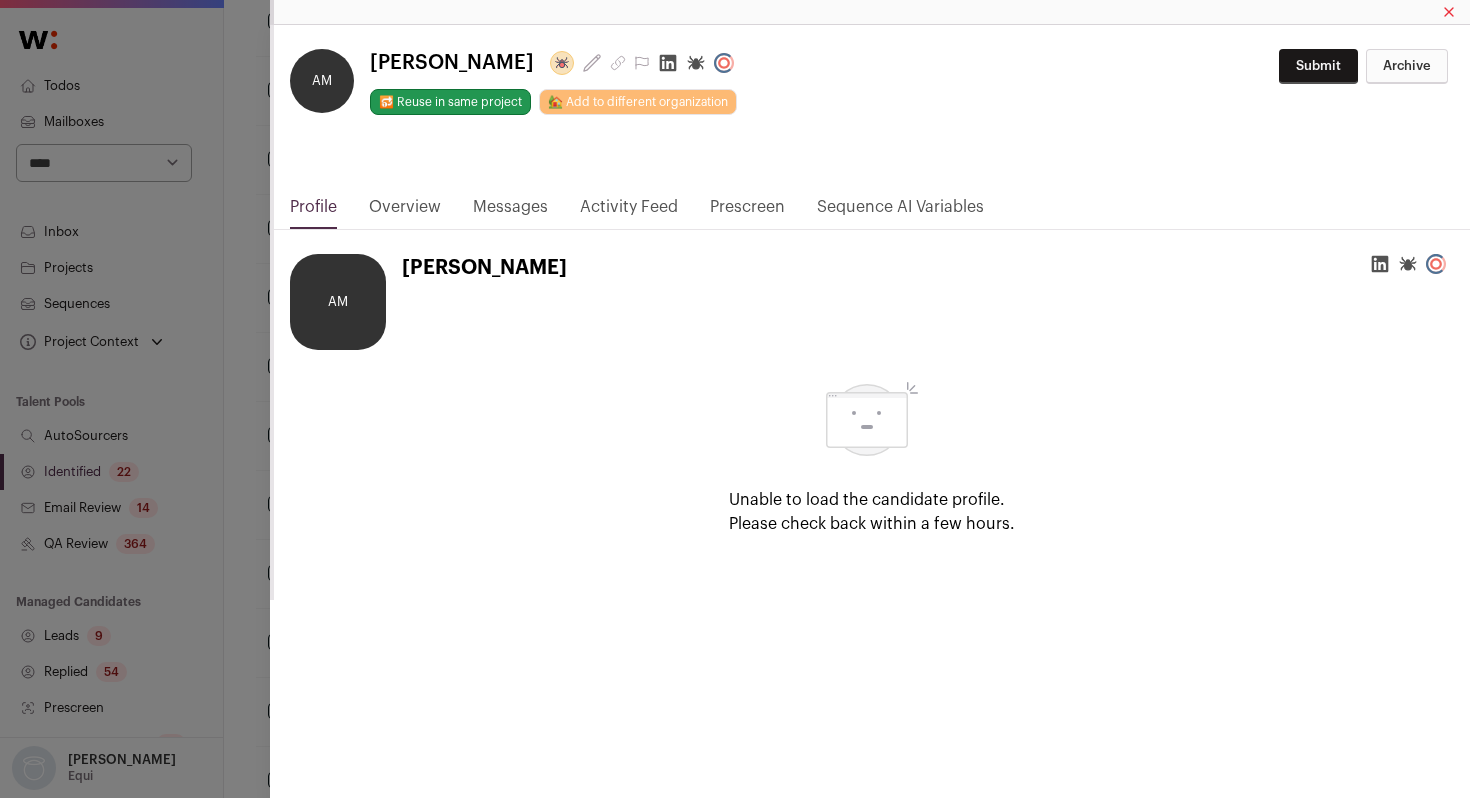 click 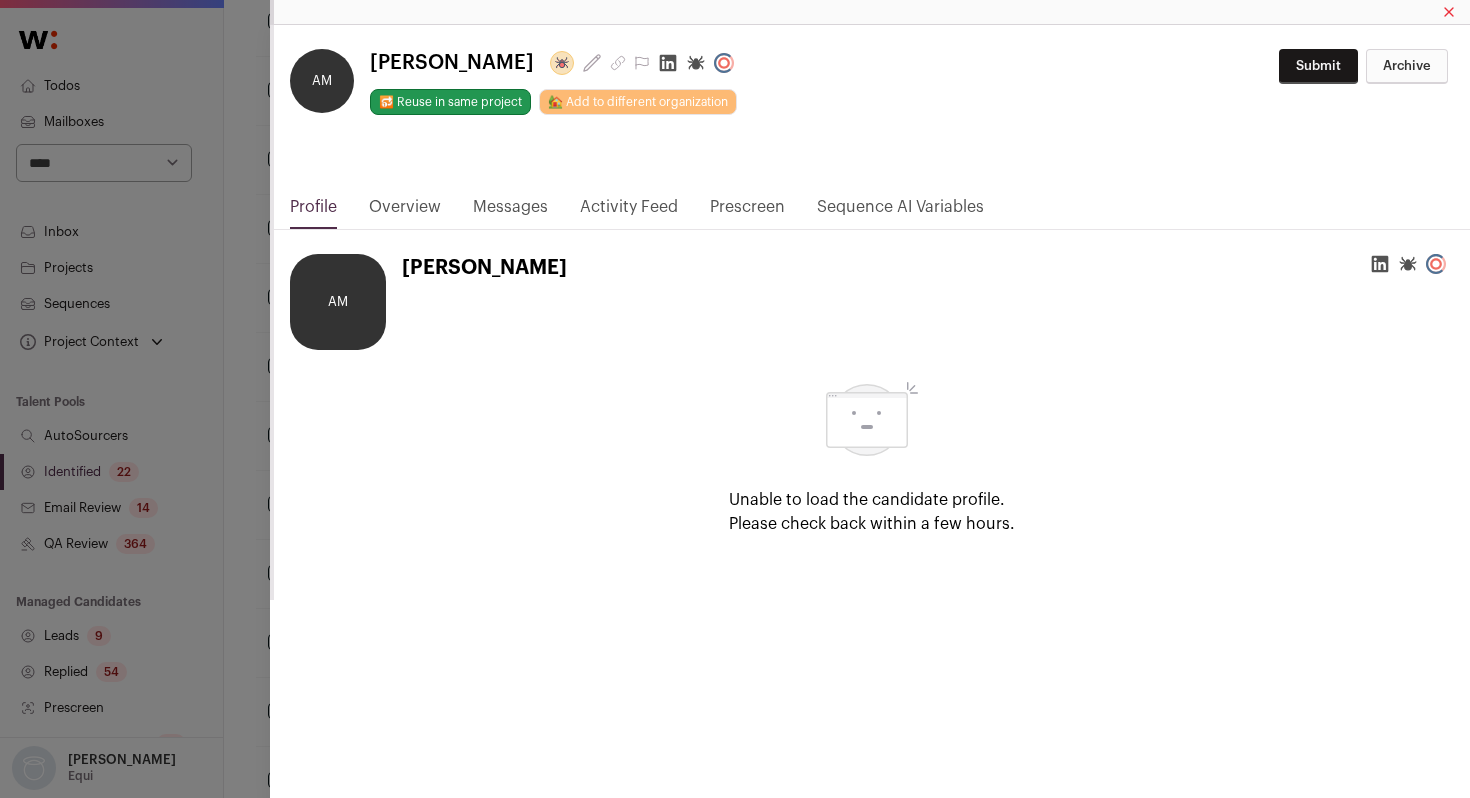click on "**********" at bounding box center [735, 399] 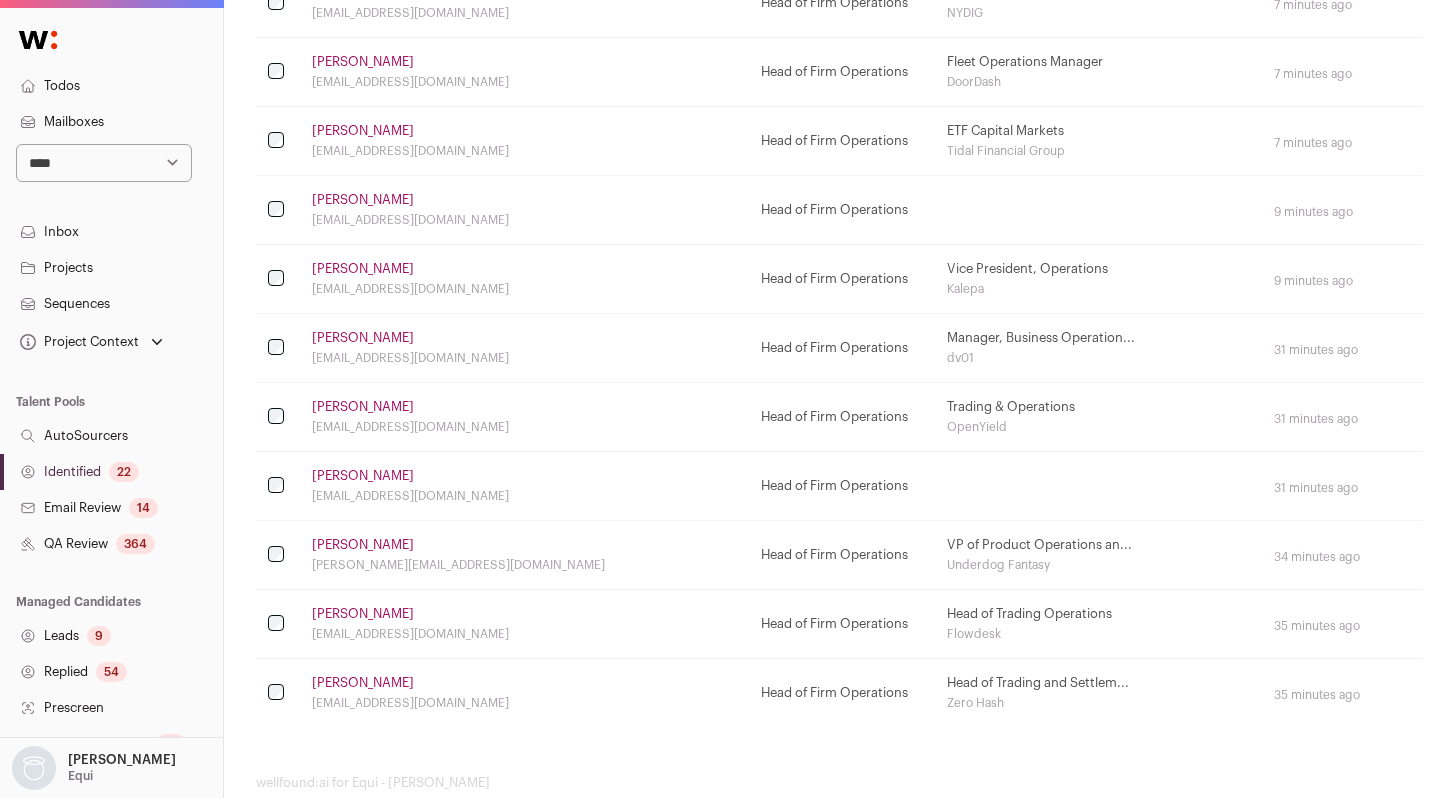 scroll, scrollTop: 1230, scrollLeft: 0, axis: vertical 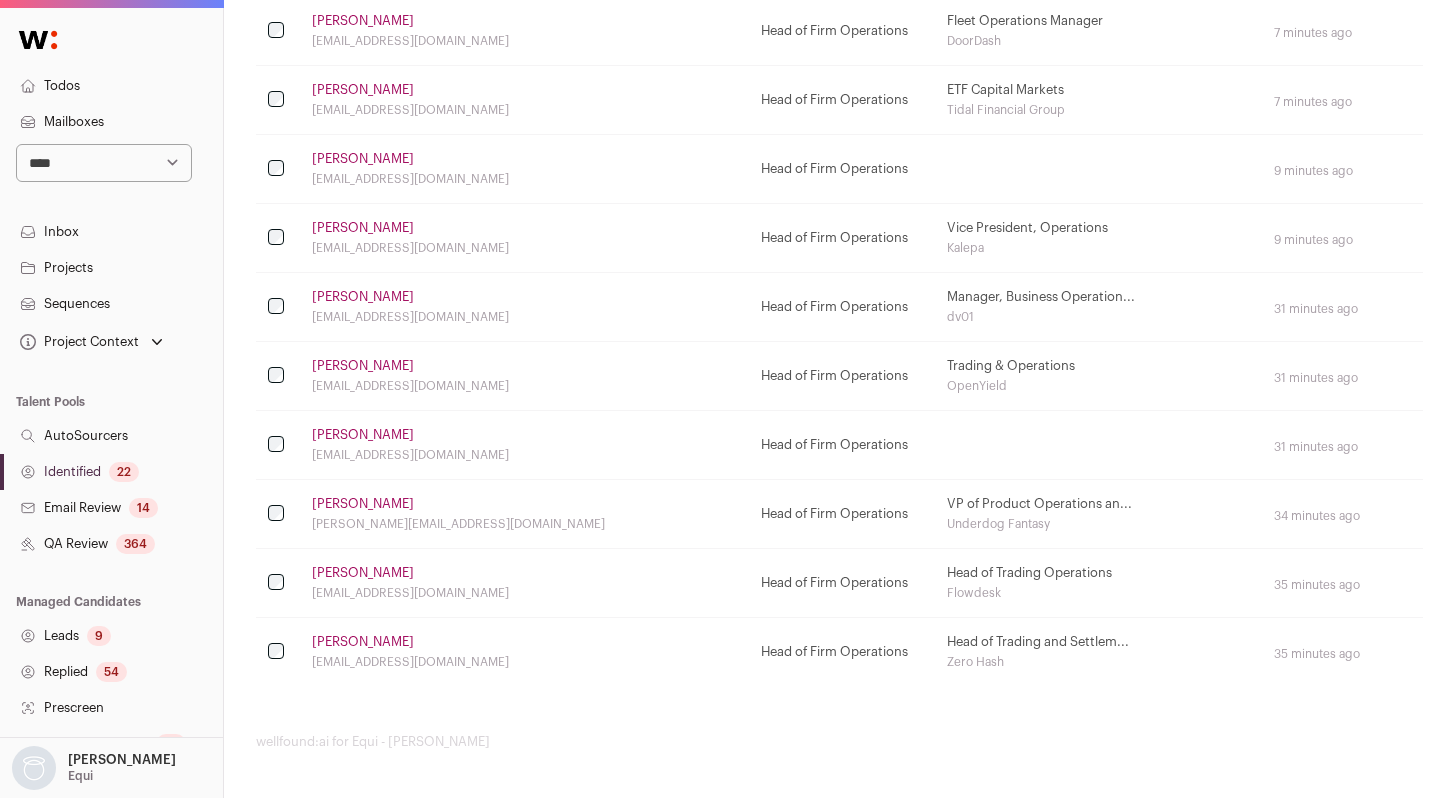 click on "[PERSON_NAME]" at bounding box center [363, 504] 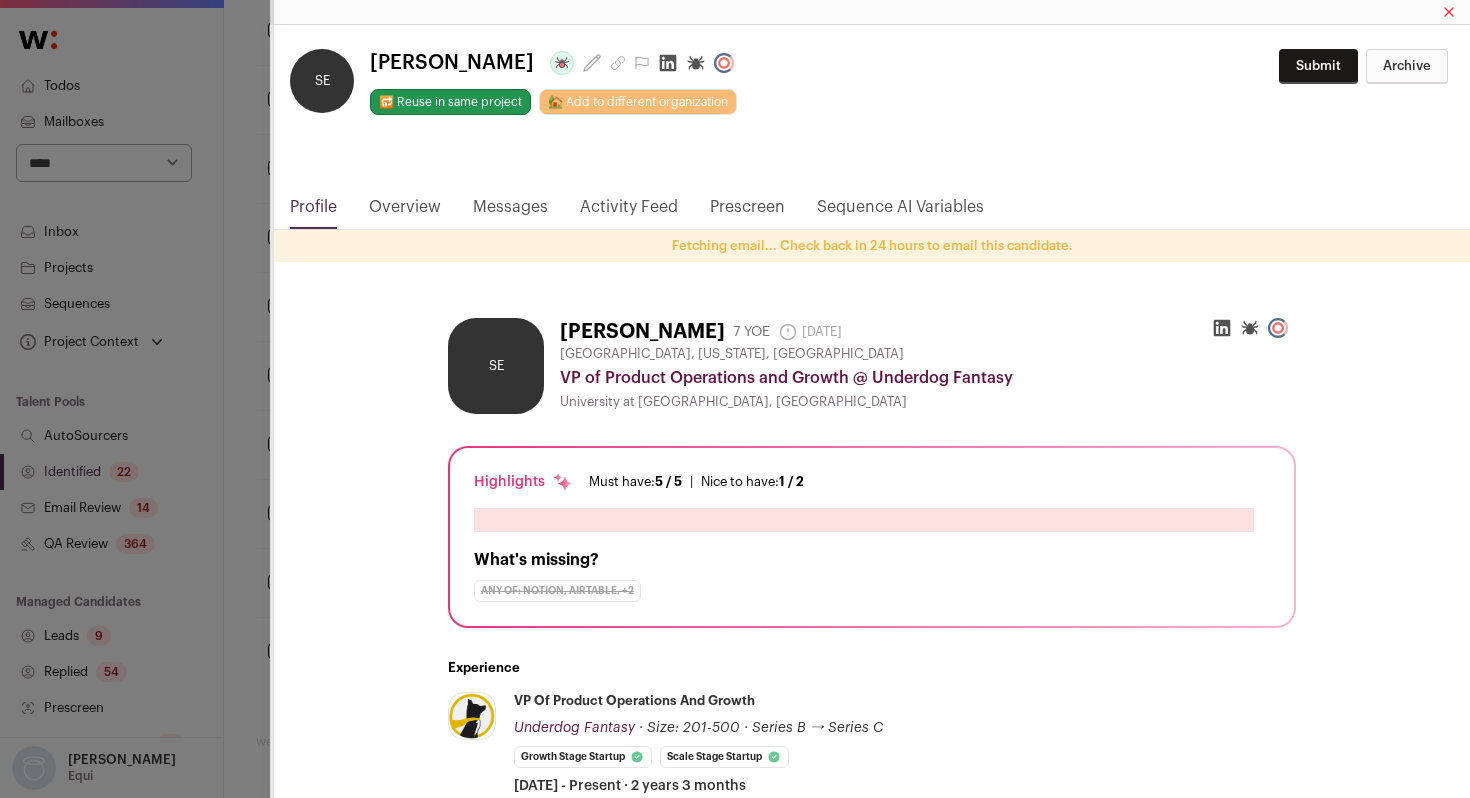 click 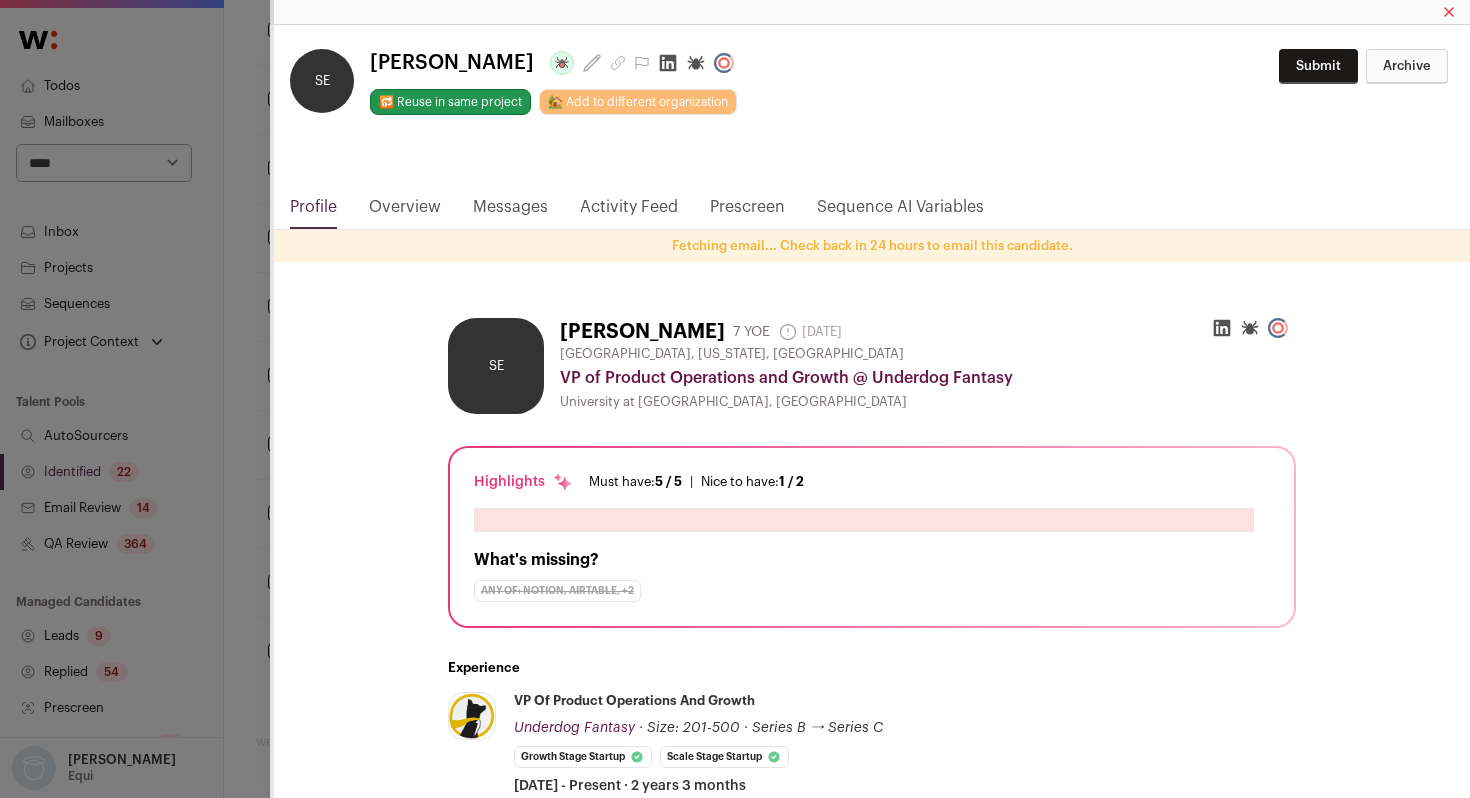 click on "**********" at bounding box center (735, 399) 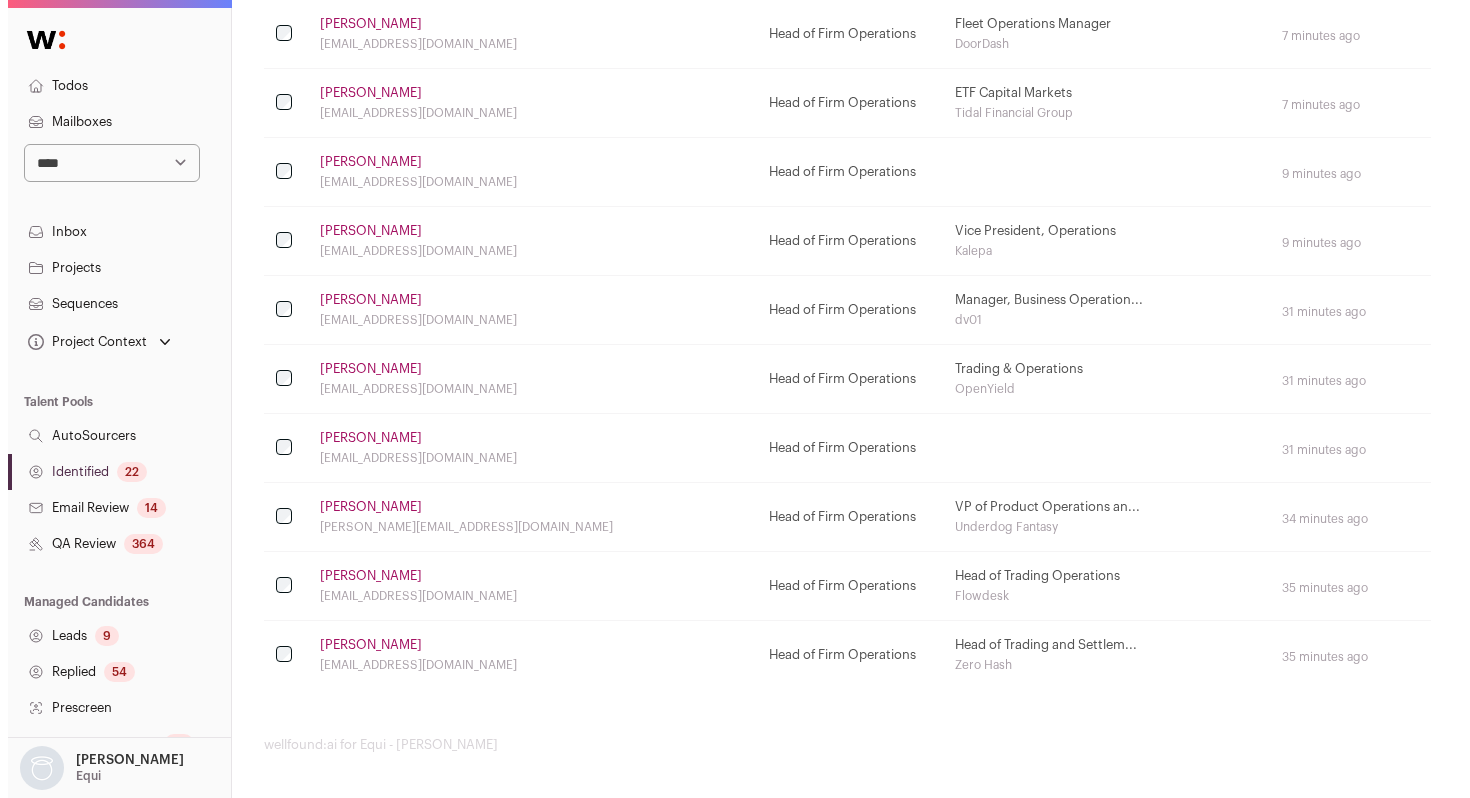 scroll, scrollTop: 0, scrollLeft: 0, axis: both 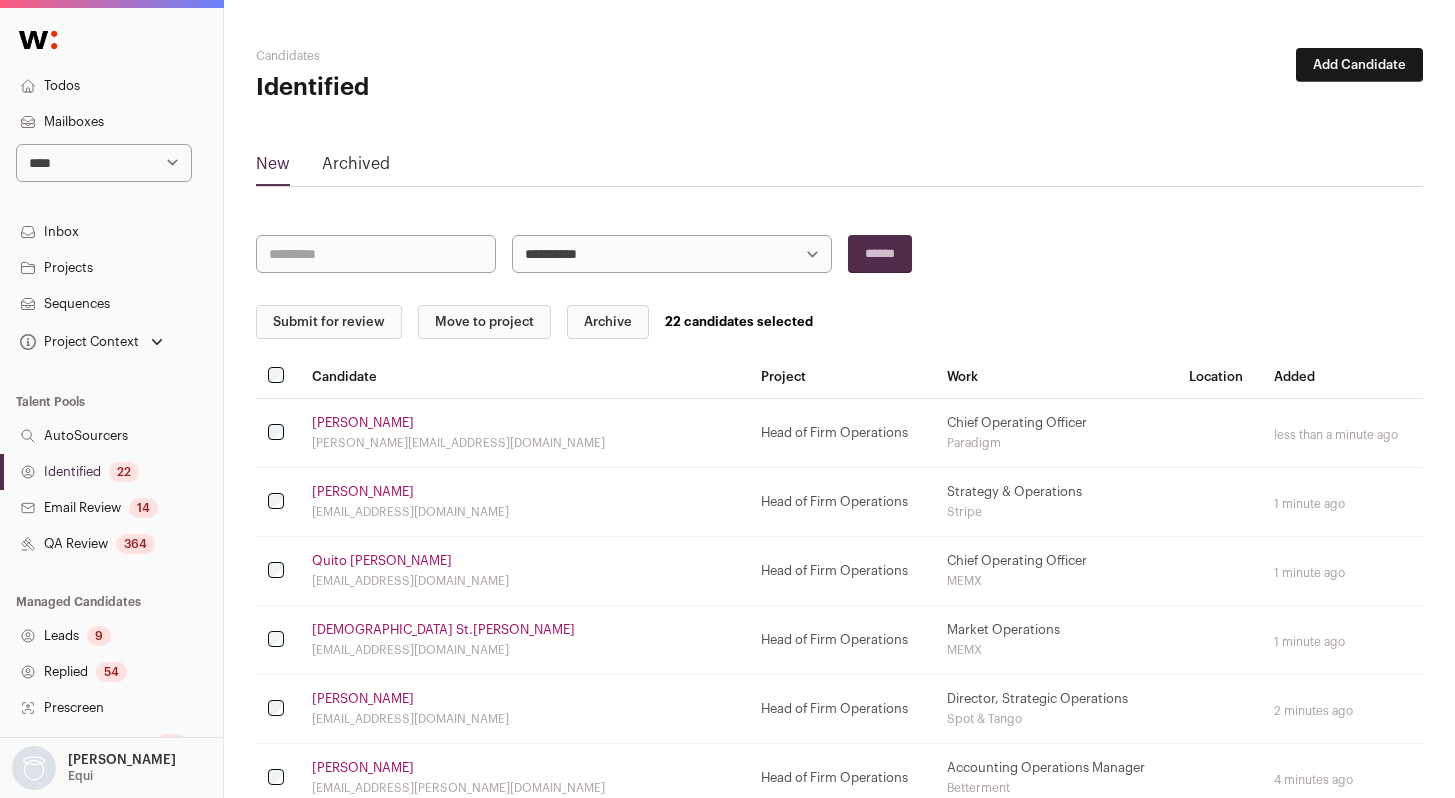 click on "Submit for review" at bounding box center (329, 322) 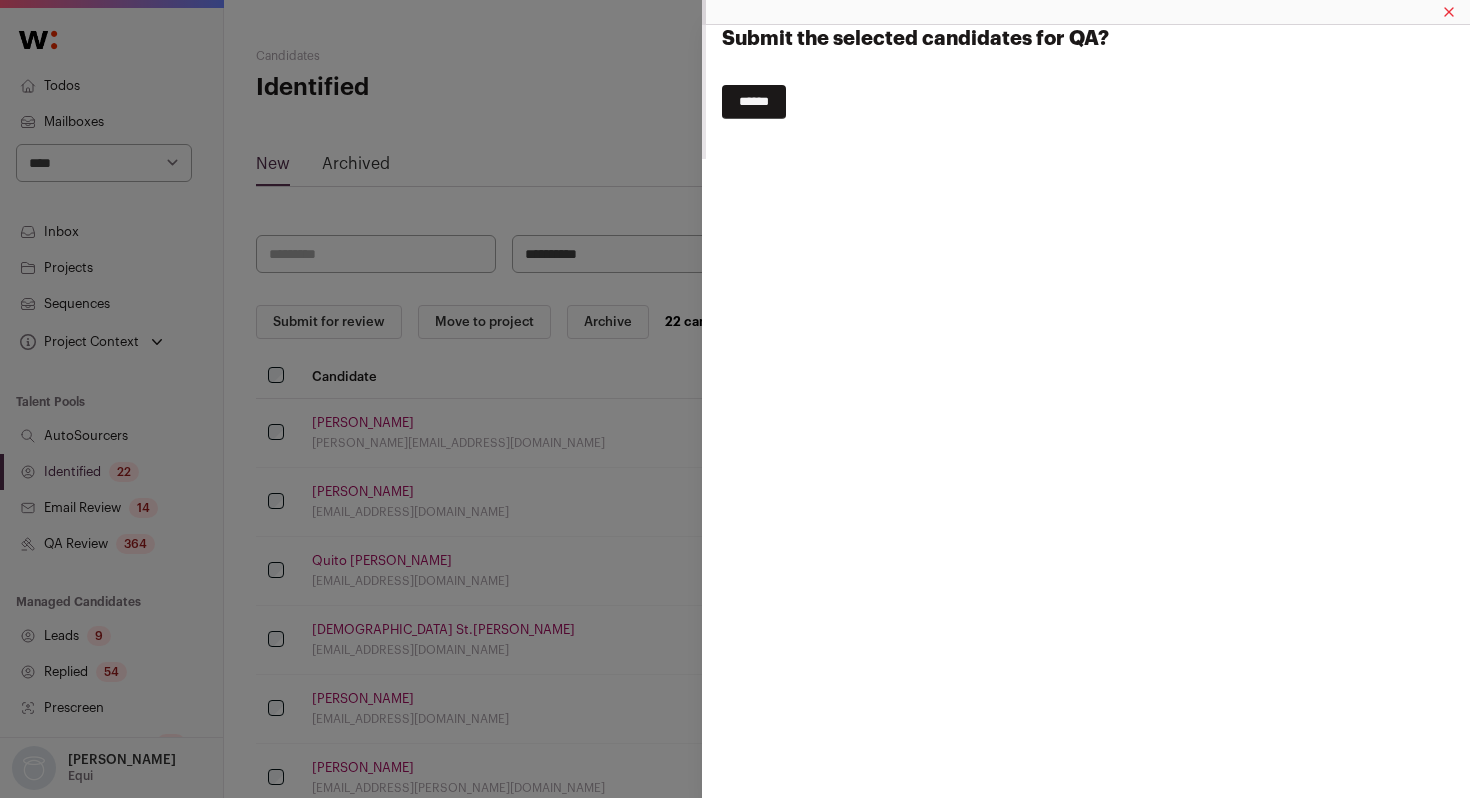click on "******" at bounding box center [754, 102] 